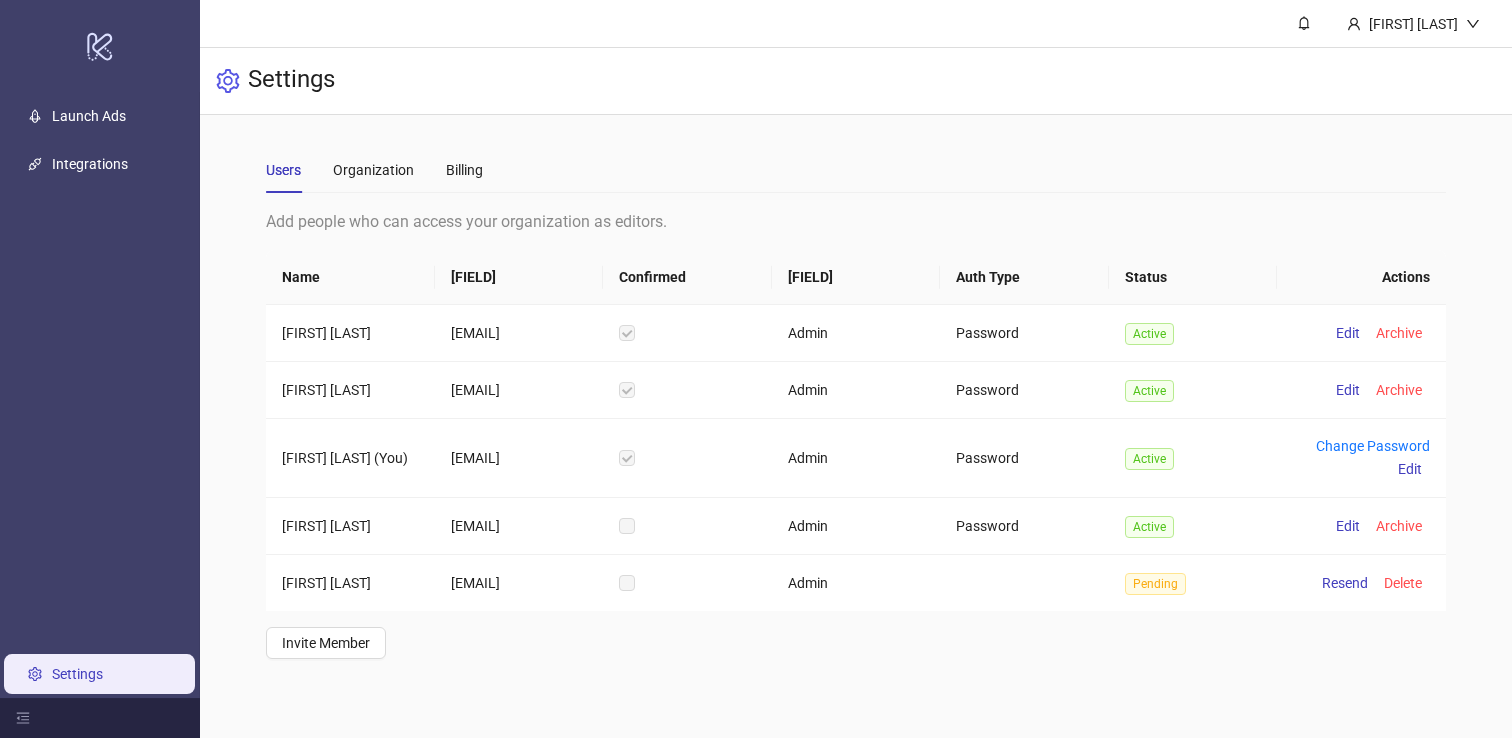 scroll, scrollTop: 33, scrollLeft: 0, axis: vertical 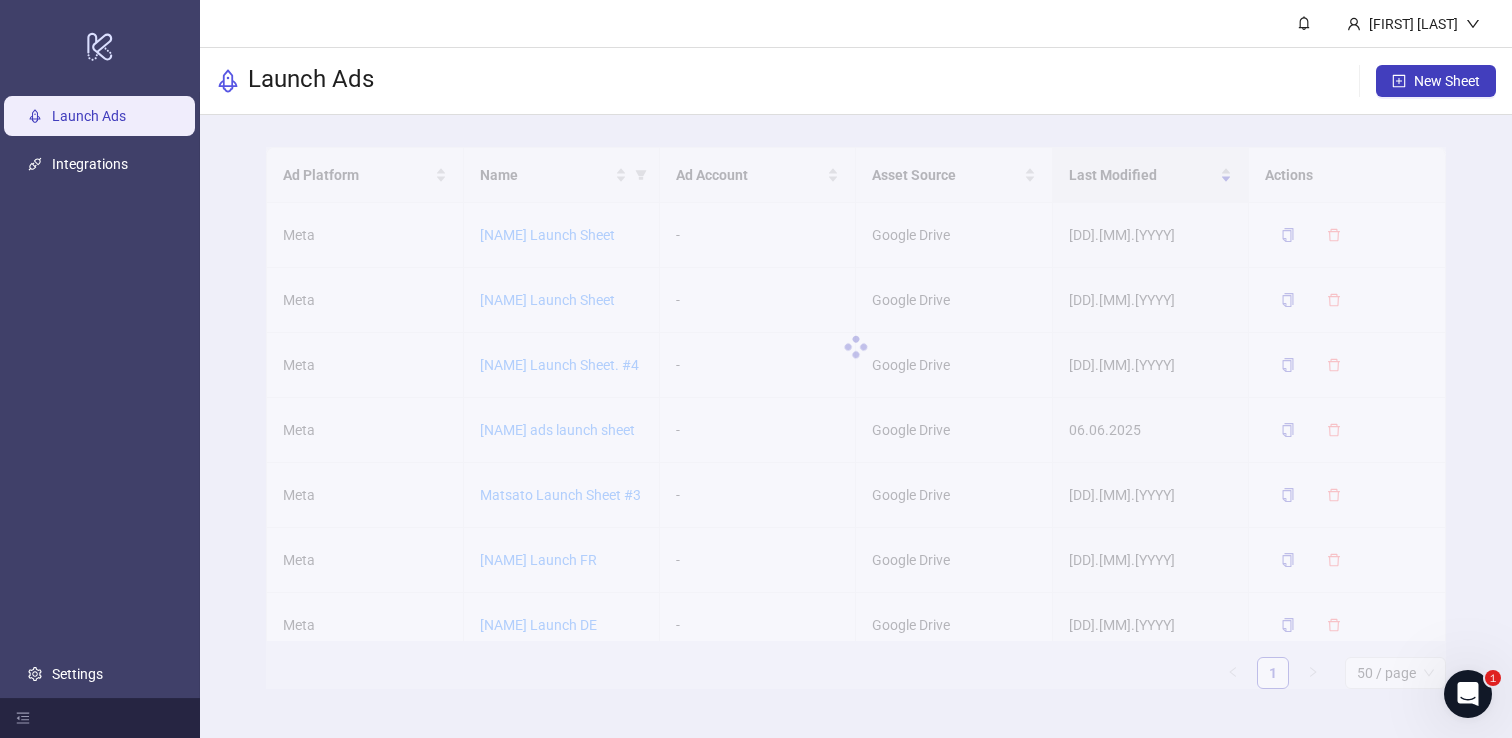 click on "[NAME] Launch Sheet" at bounding box center [547, 235] 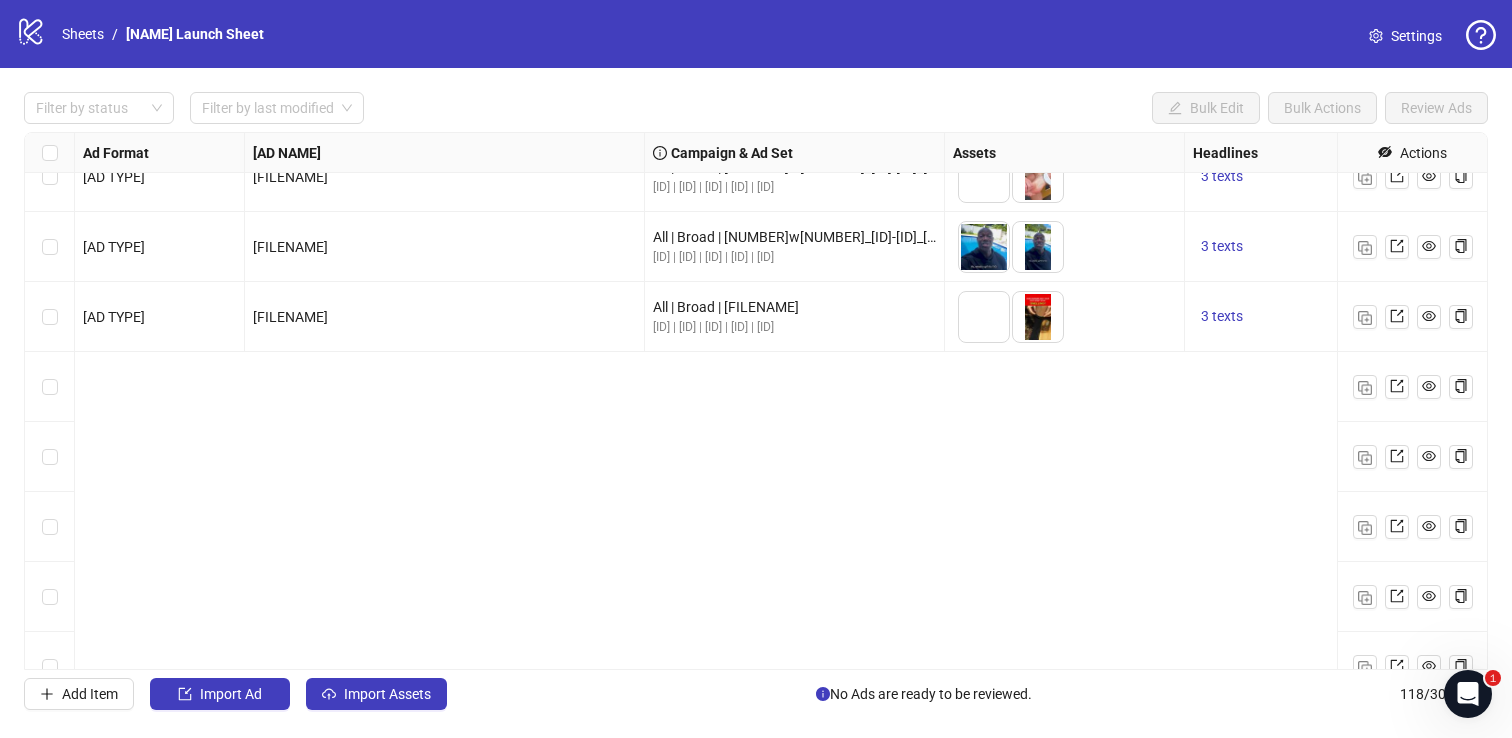 scroll, scrollTop: 475, scrollLeft: 0, axis: vertical 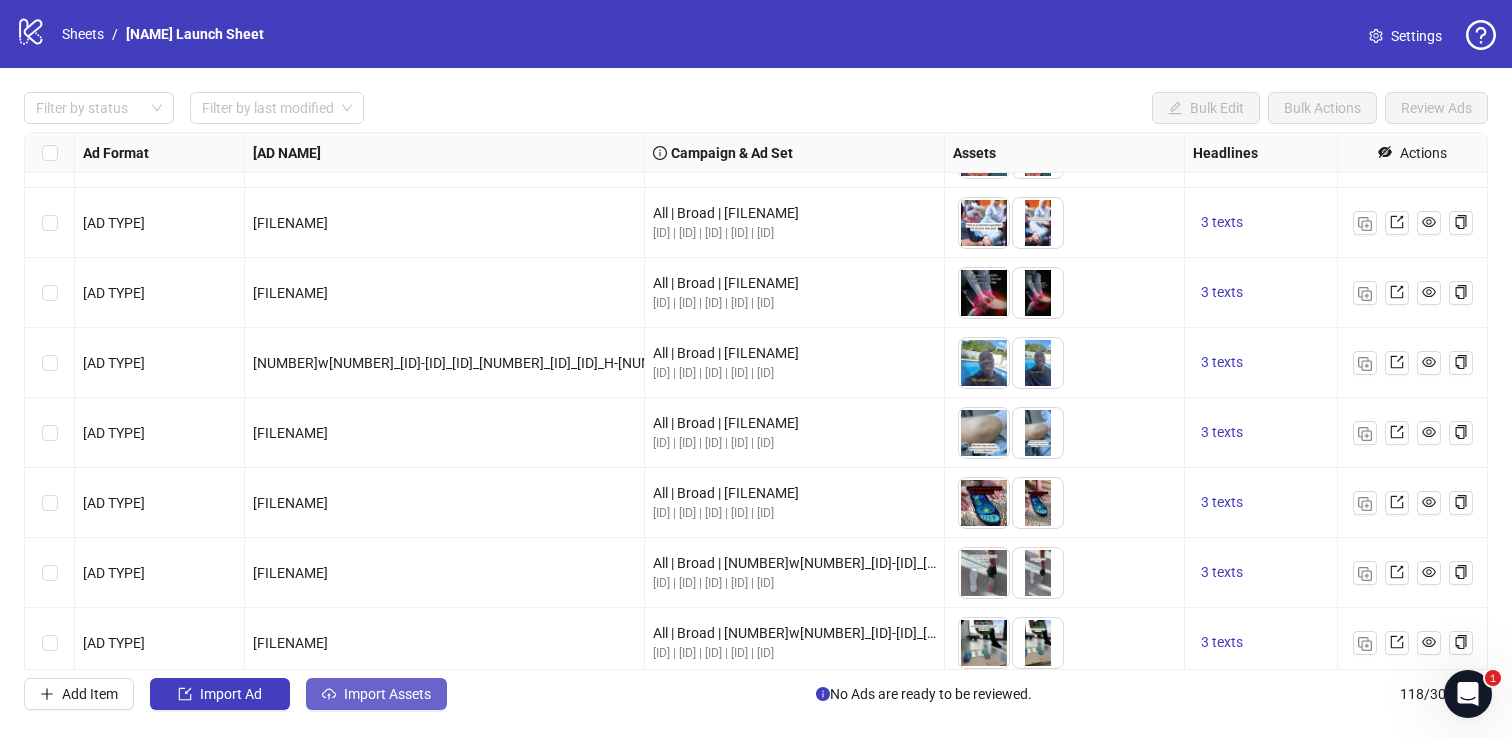 click on "Import Assets" at bounding box center (376, 694) 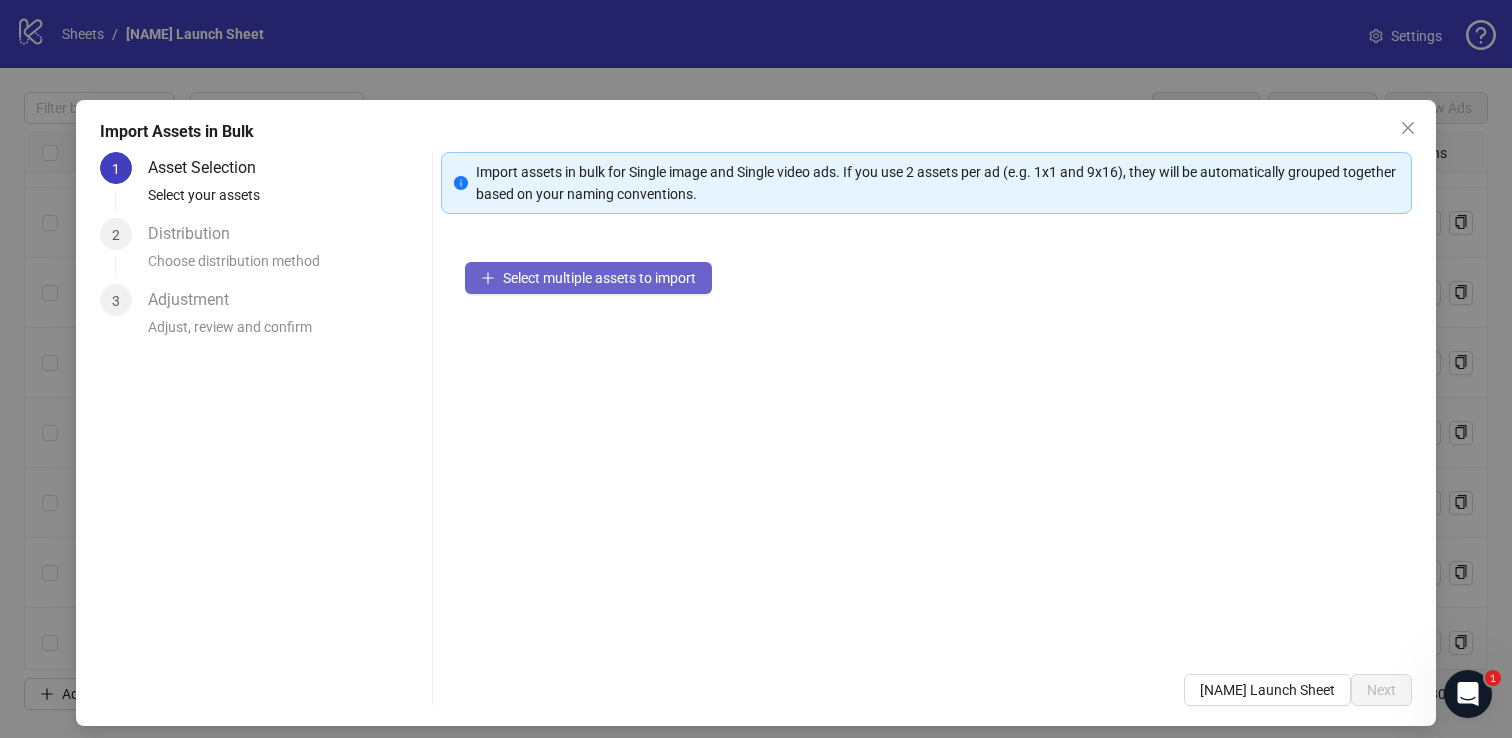 click on "Select multiple assets to import" at bounding box center [599, 278] 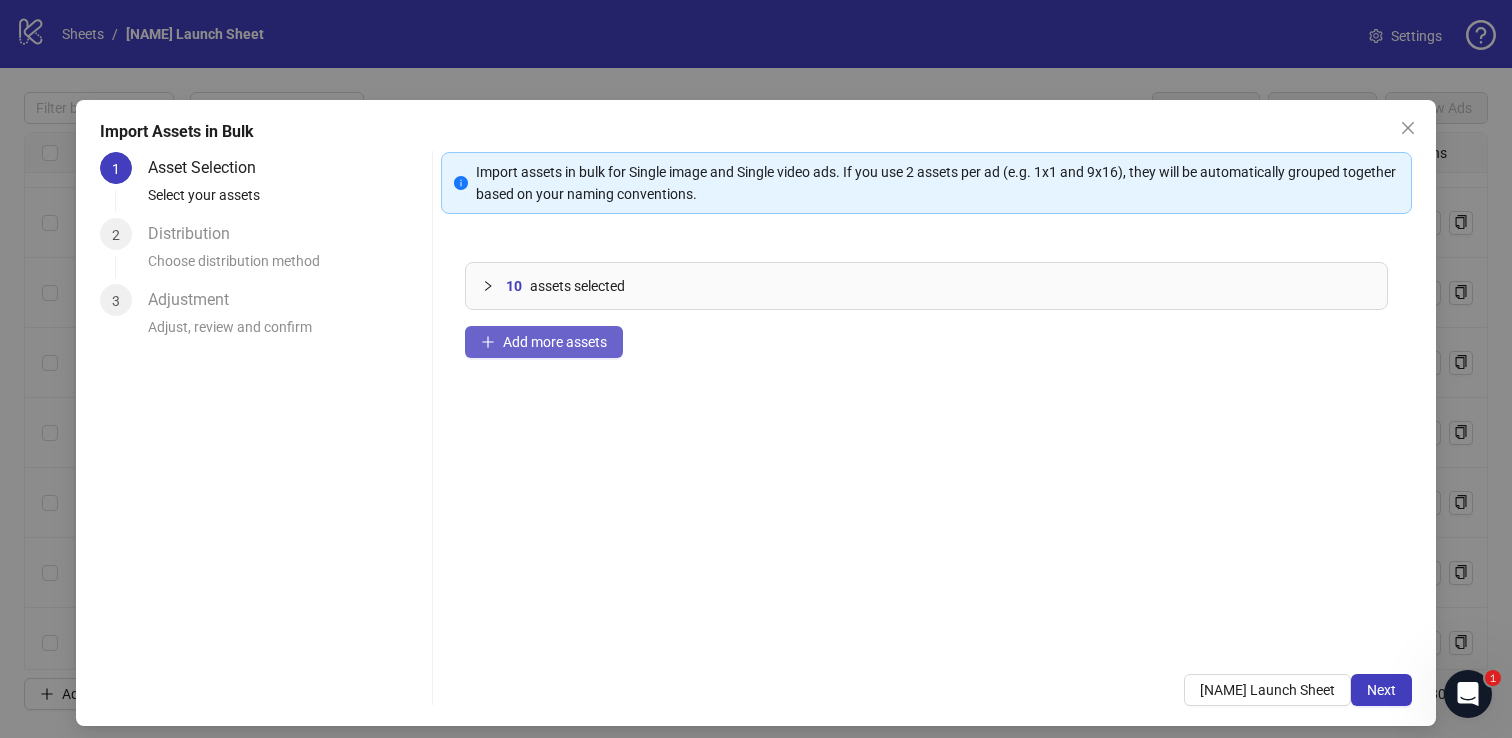 click on "Add more assets" at bounding box center [555, 342] 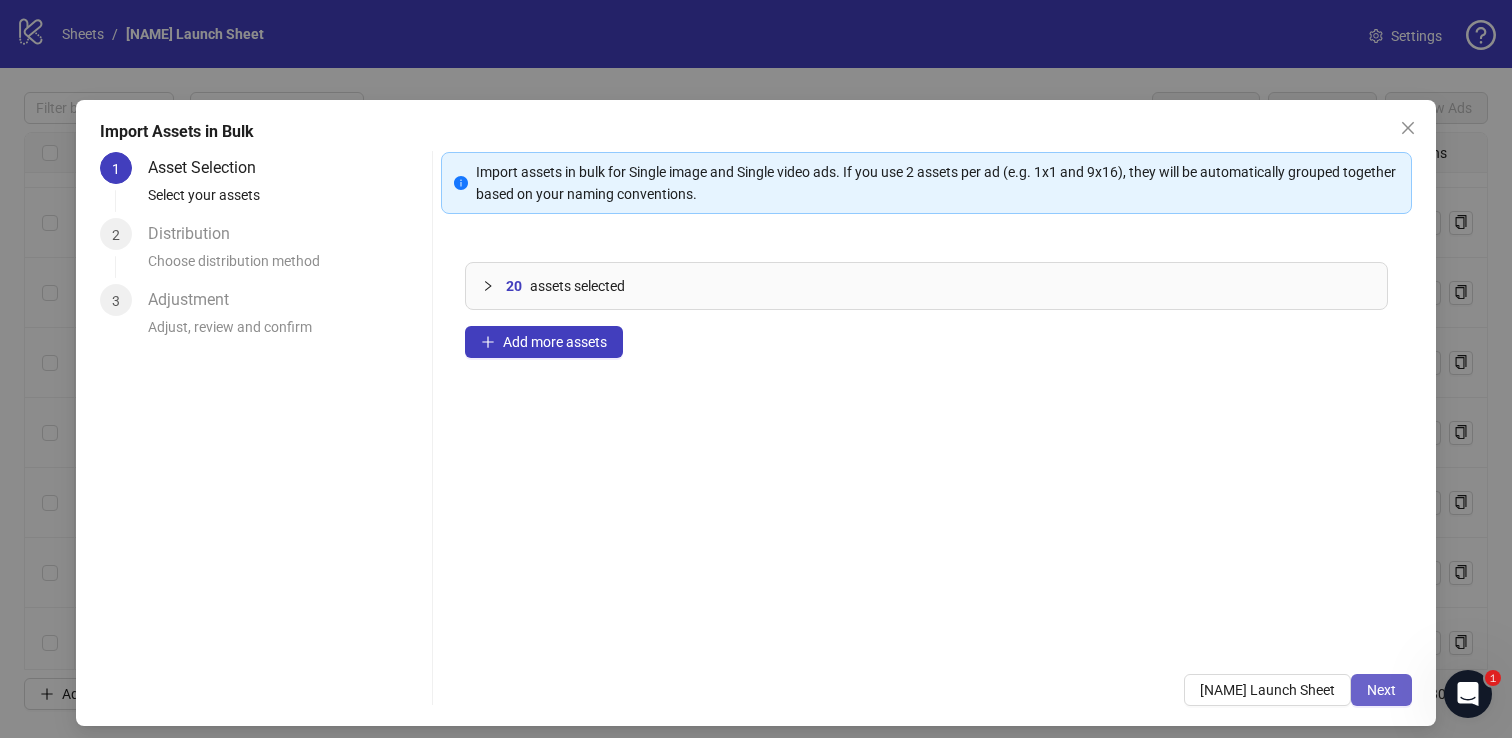 click on "Next" at bounding box center (1381, 690) 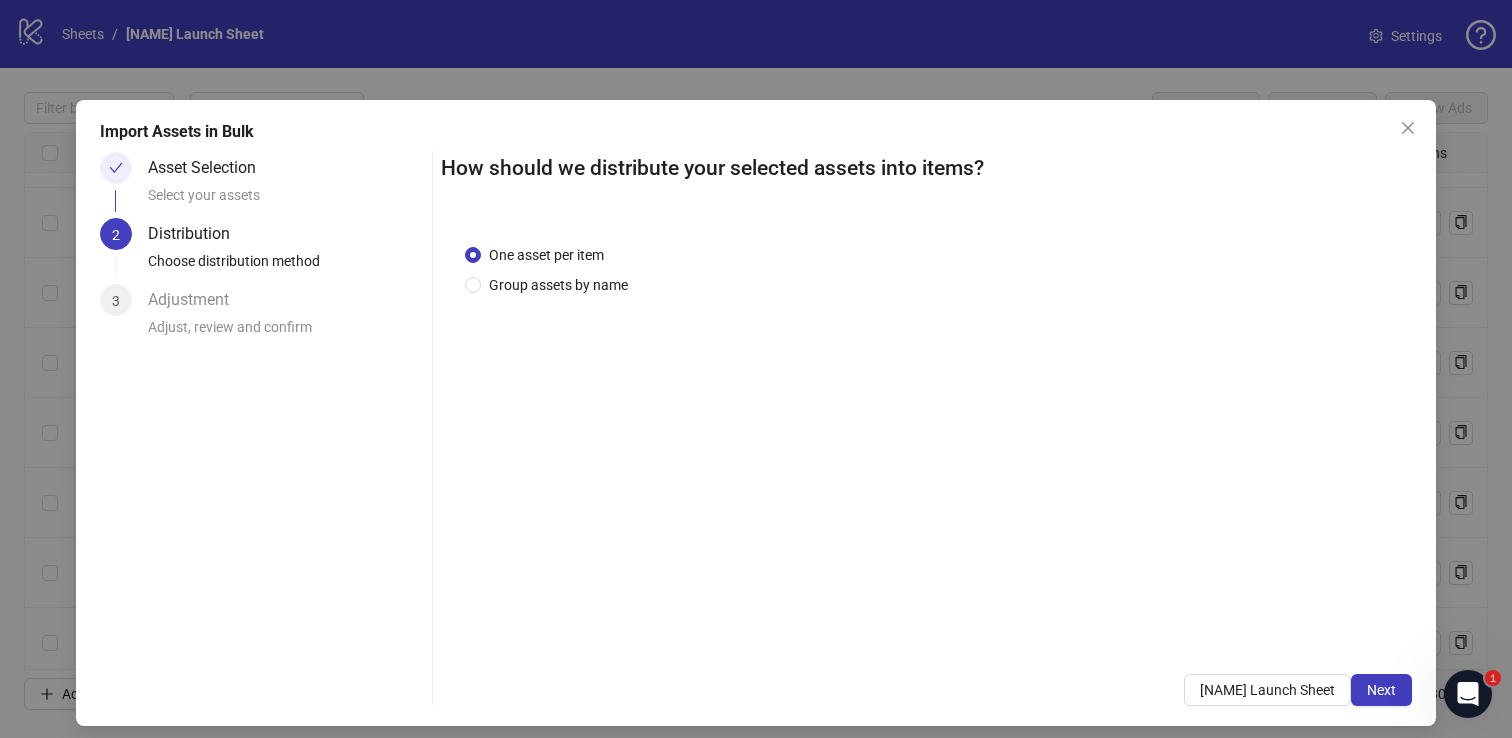 click on "One asset per item Group assets by name" at bounding box center [927, 435] 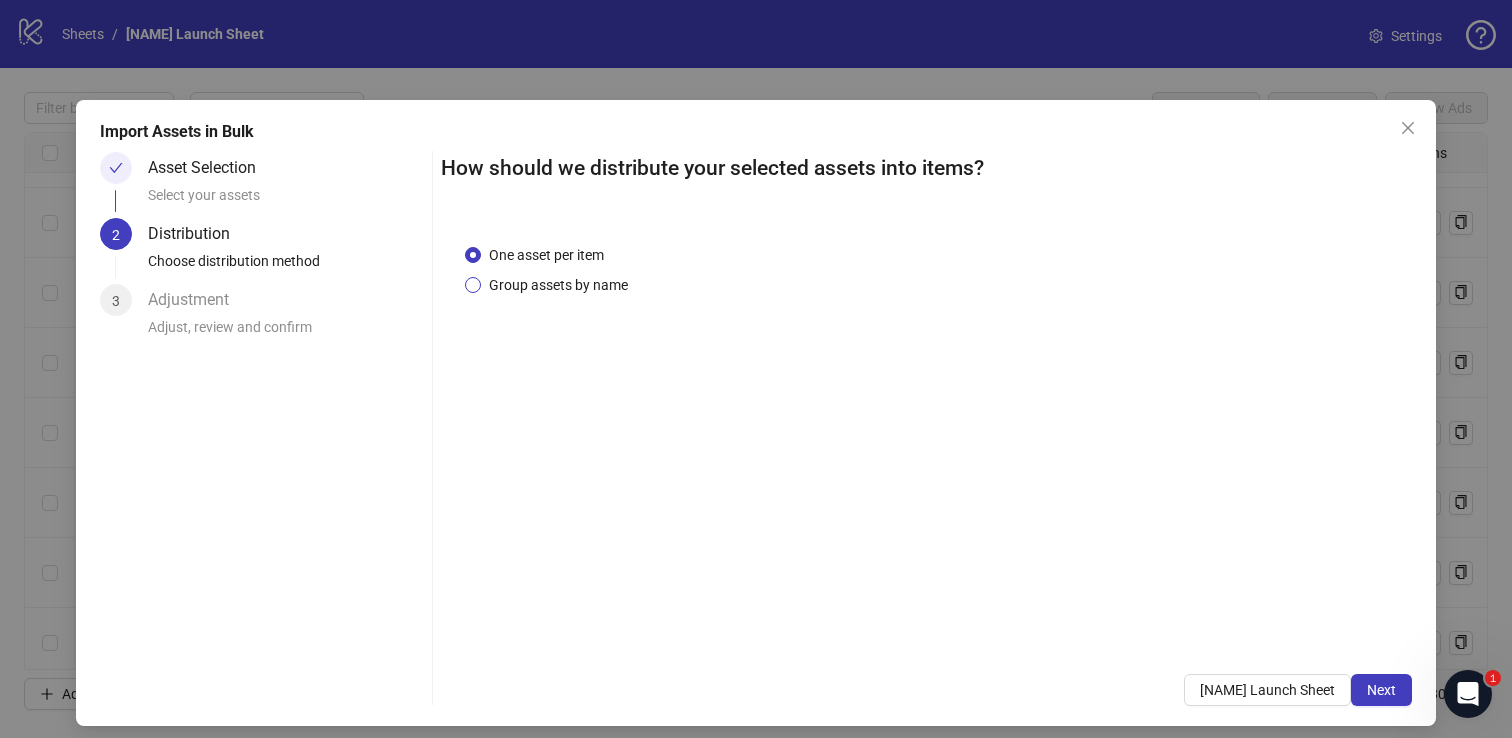 click on "Group assets by name" at bounding box center [546, 255] 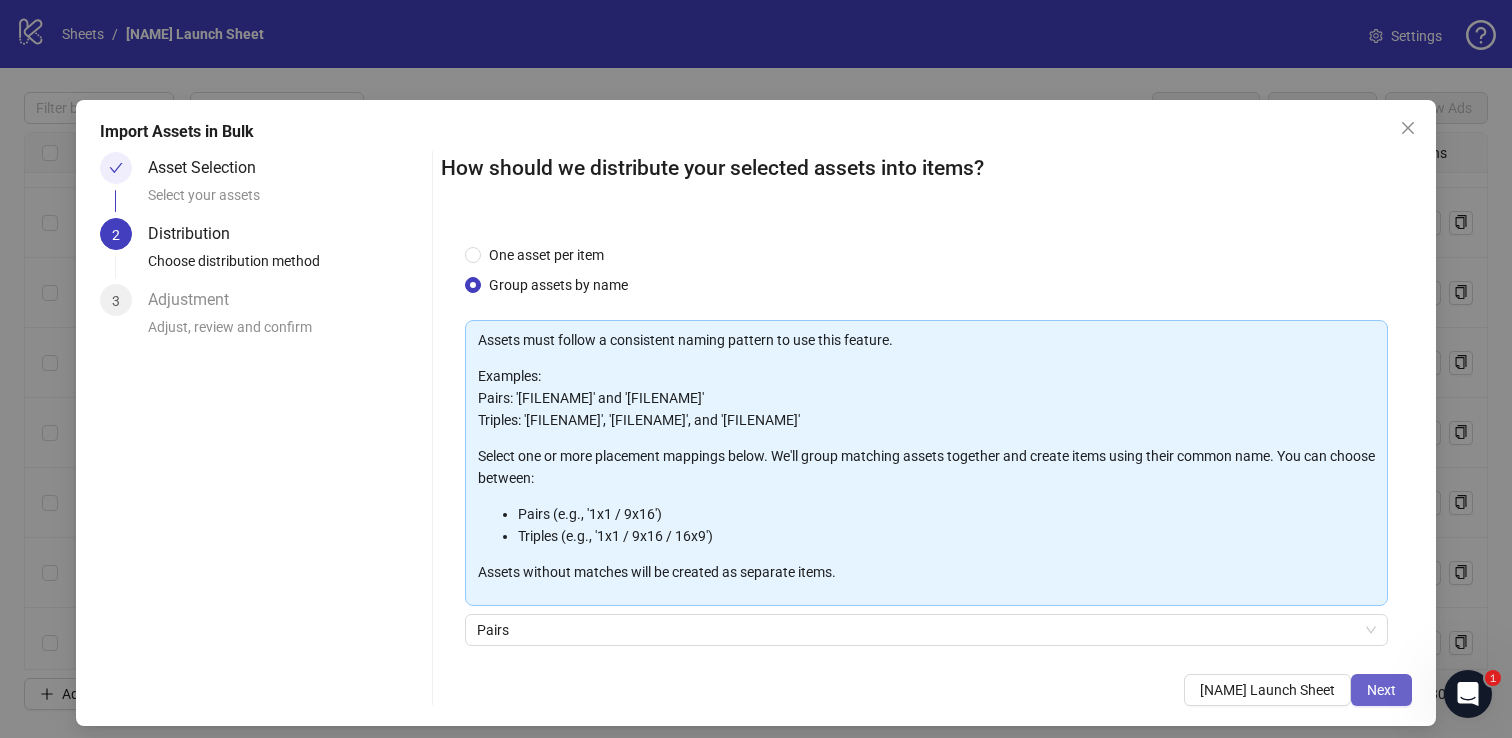 click on "Next" at bounding box center [1381, 690] 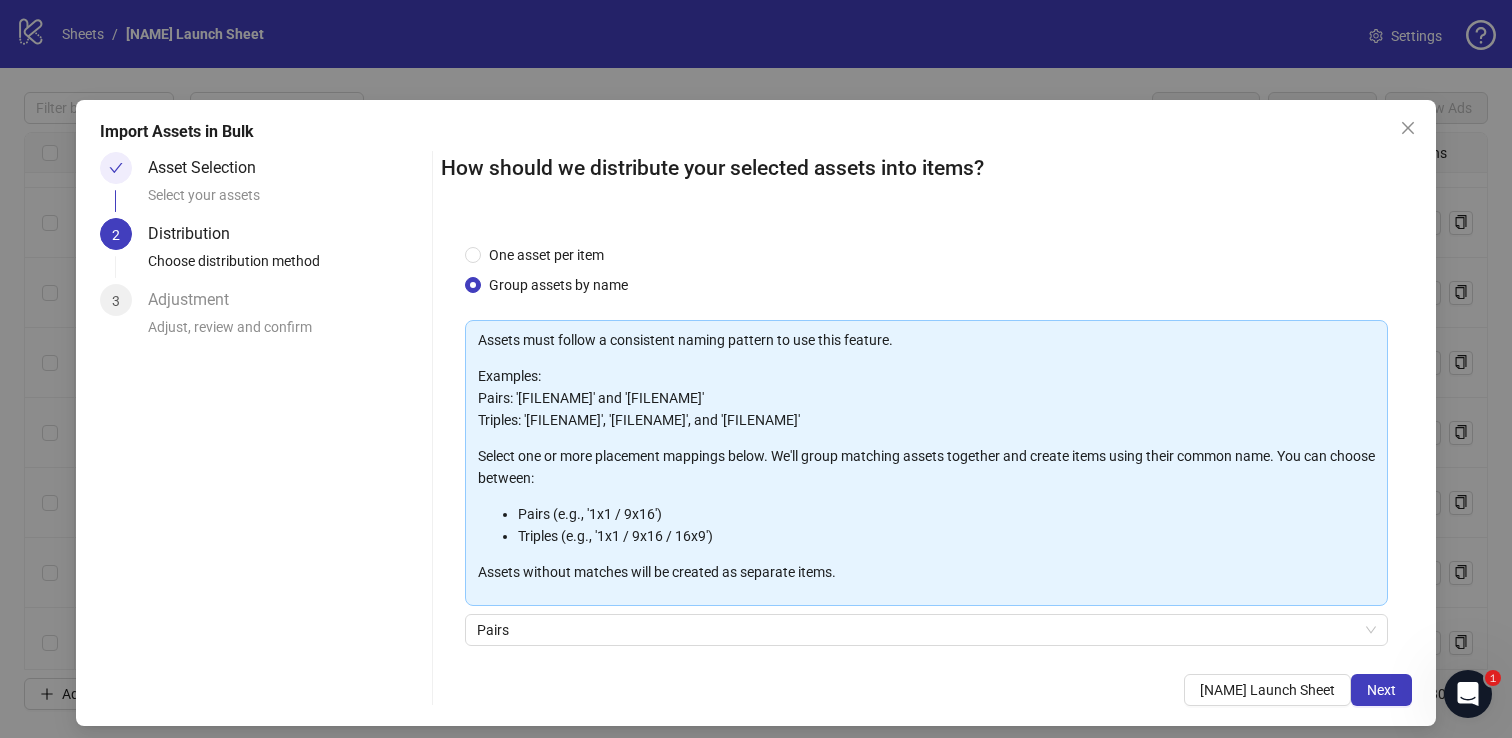 scroll, scrollTop: 155, scrollLeft: 0, axis: vertical 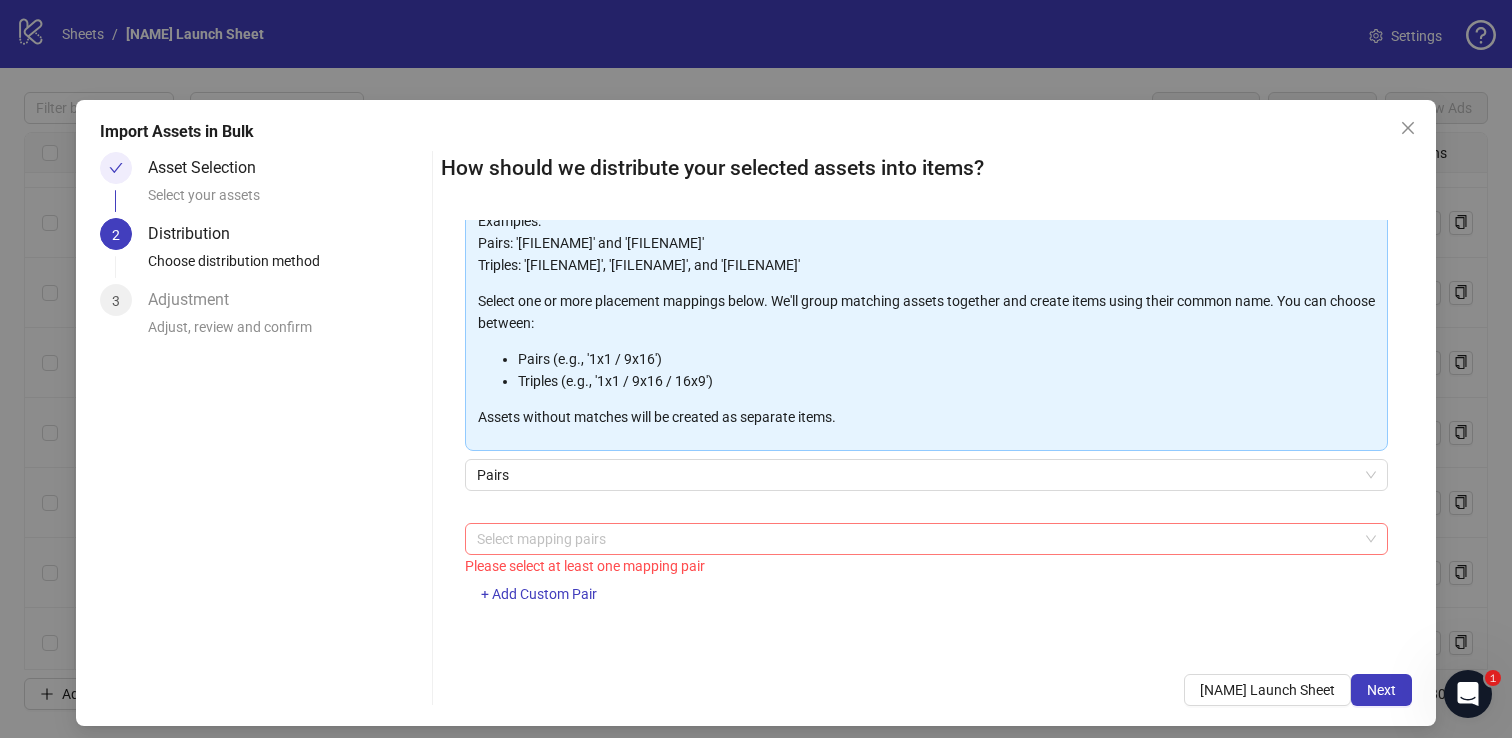click at bounding box center (916, 539) 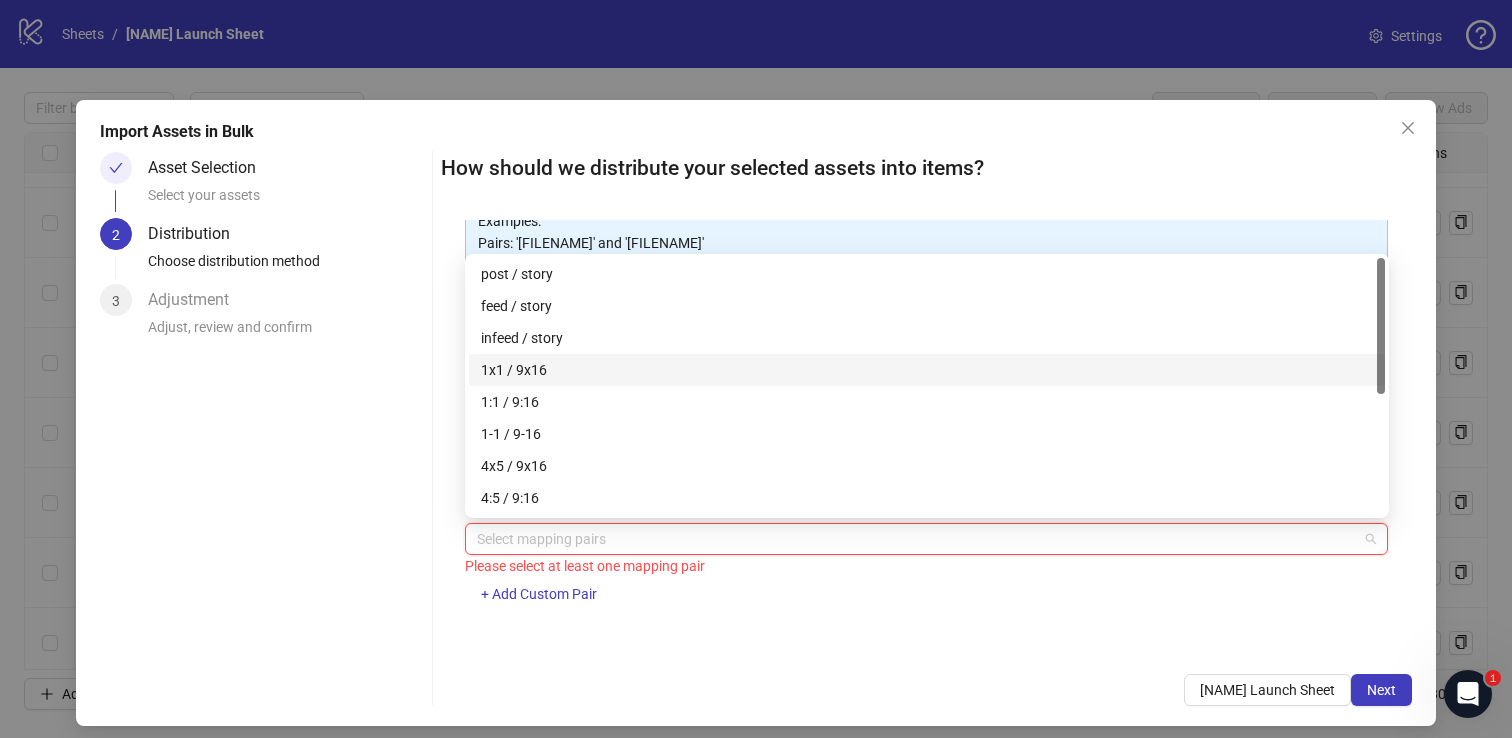 click on "1x1 / 9x16" at bounding box center (927, 370) 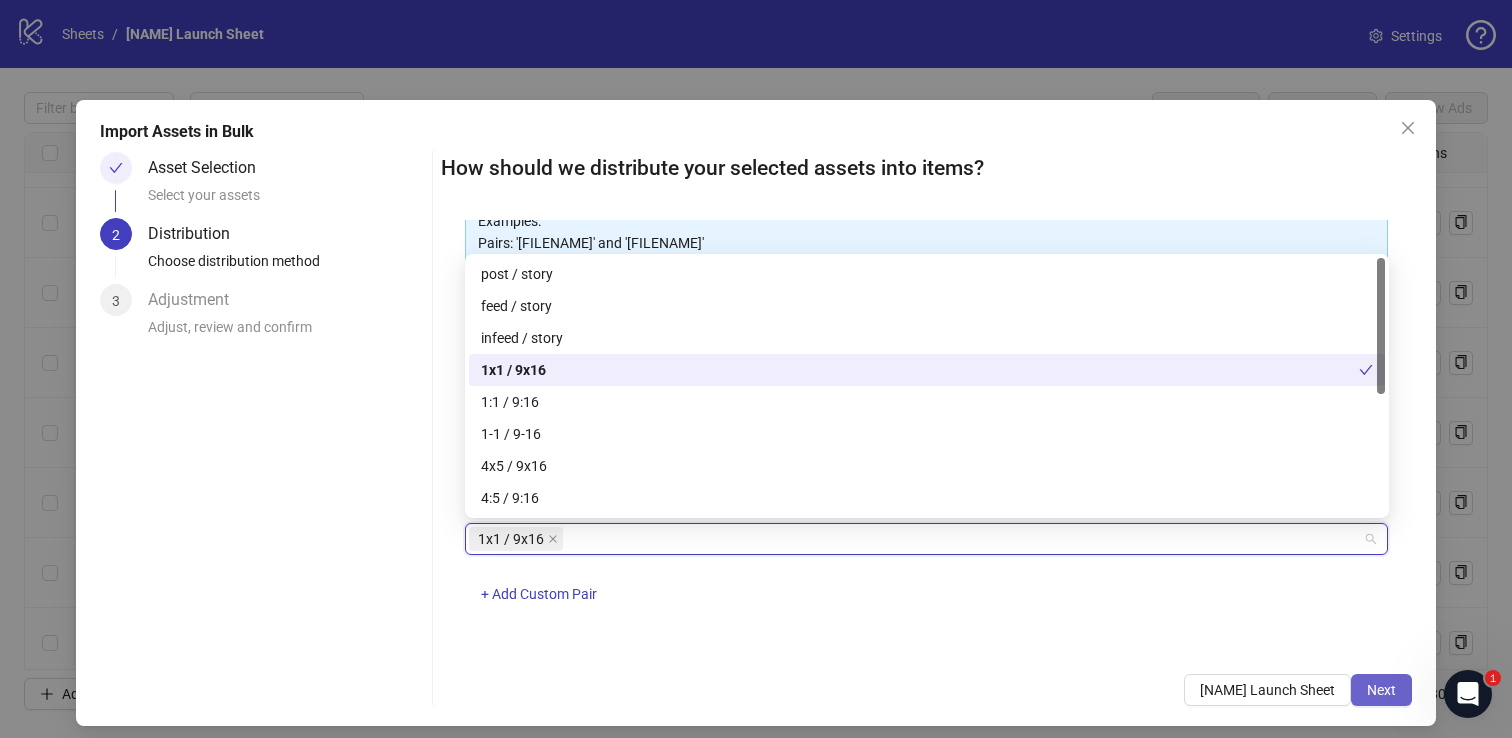 click on "Next" at bounding box center (1381, 690) 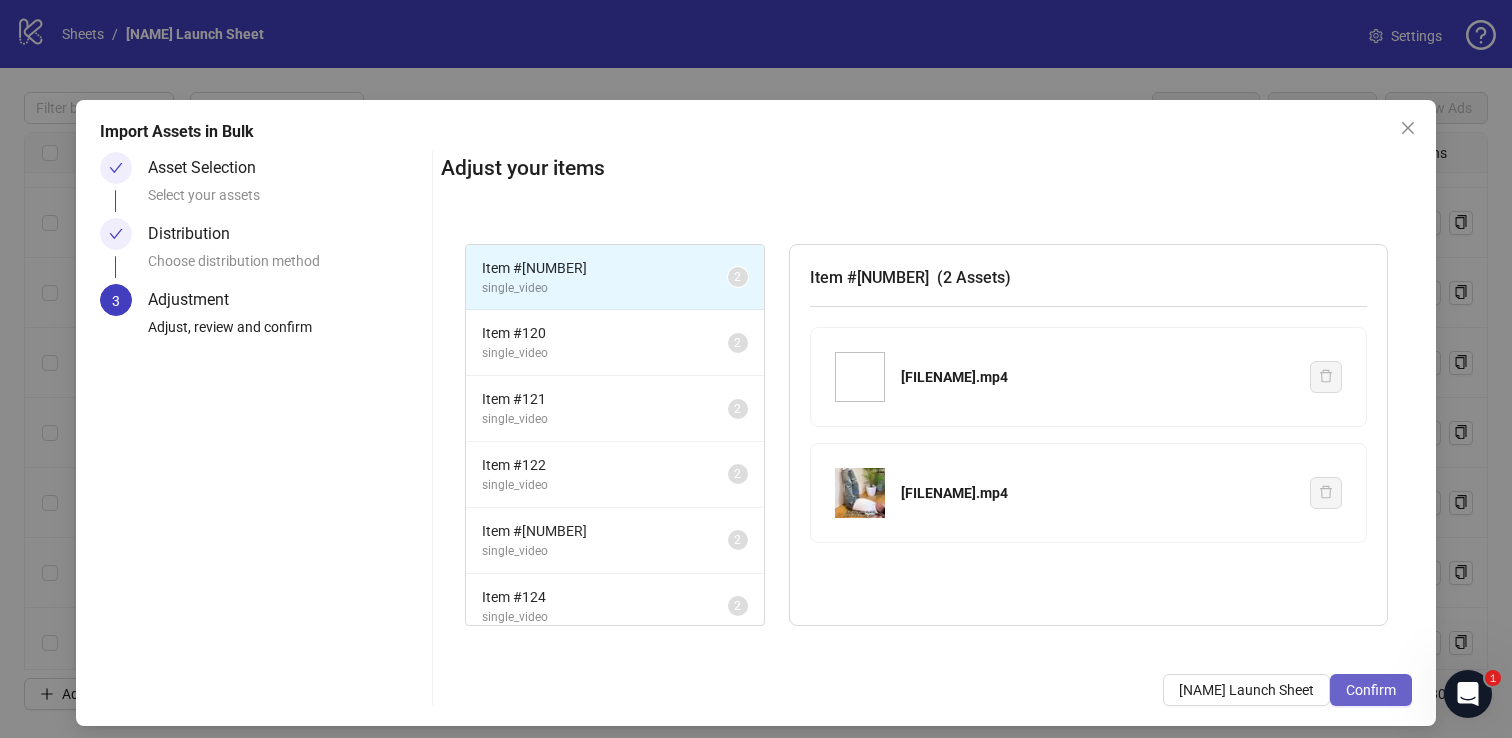click on "Confirm" at bounding box center [1371, 690] 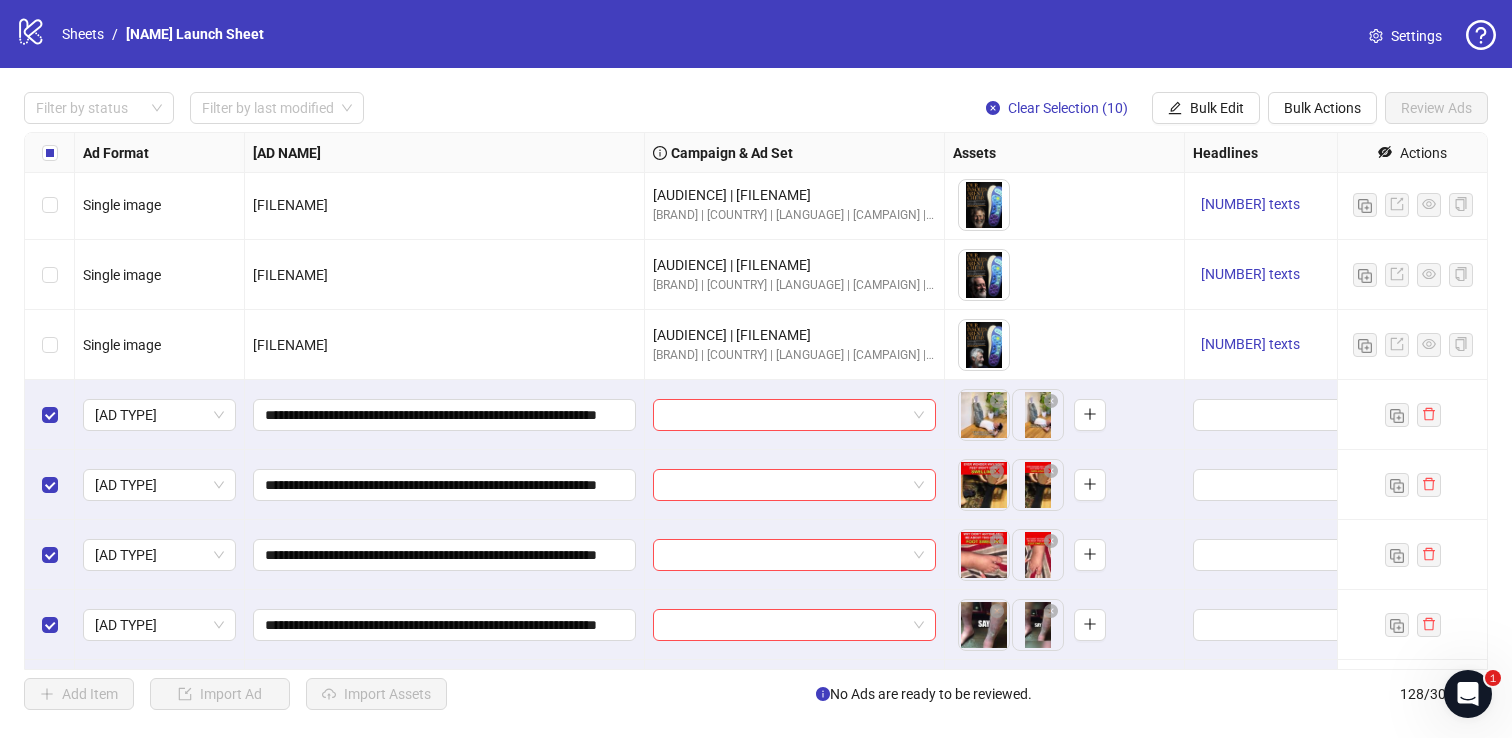 scroll, scrollTop: 8018, scrollLeft: 0, axis: vertical 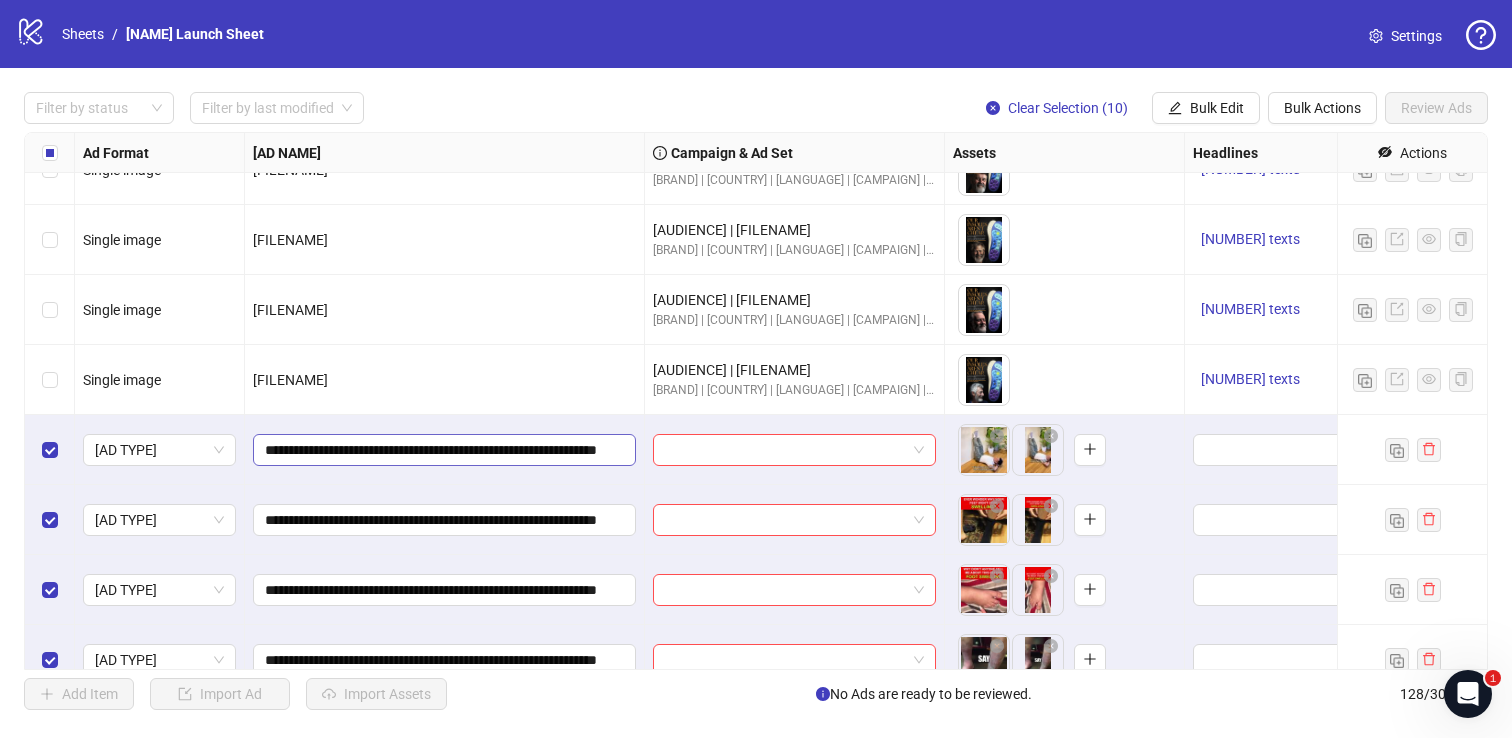 drag, startPoint x: 264, startPoint y: 450, endPoint x: 435, endPoint y: 452, distance: 171.01169 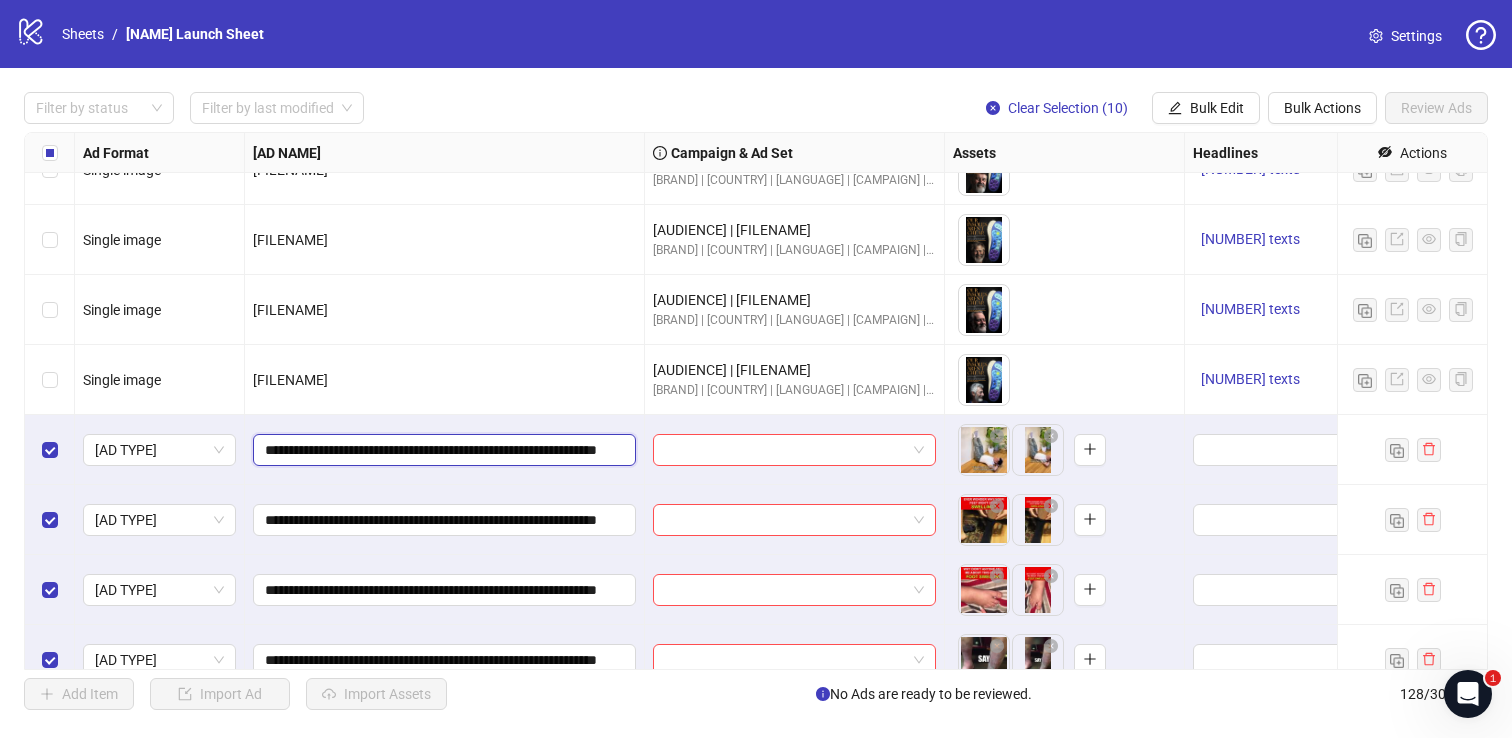scroll, scrollTop: 0, scrollLeft: 111, axis: horizontal 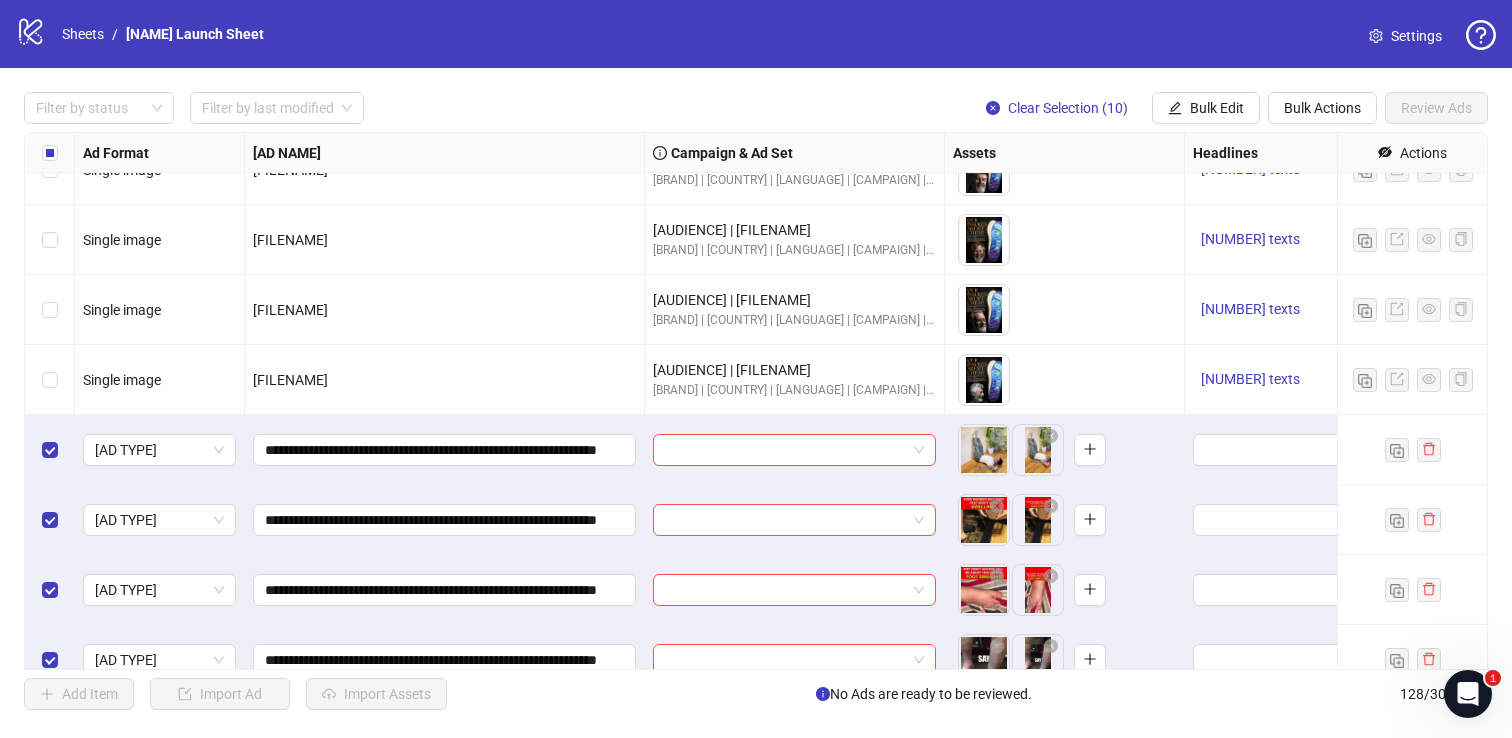 click at bounding box center [795, 450] 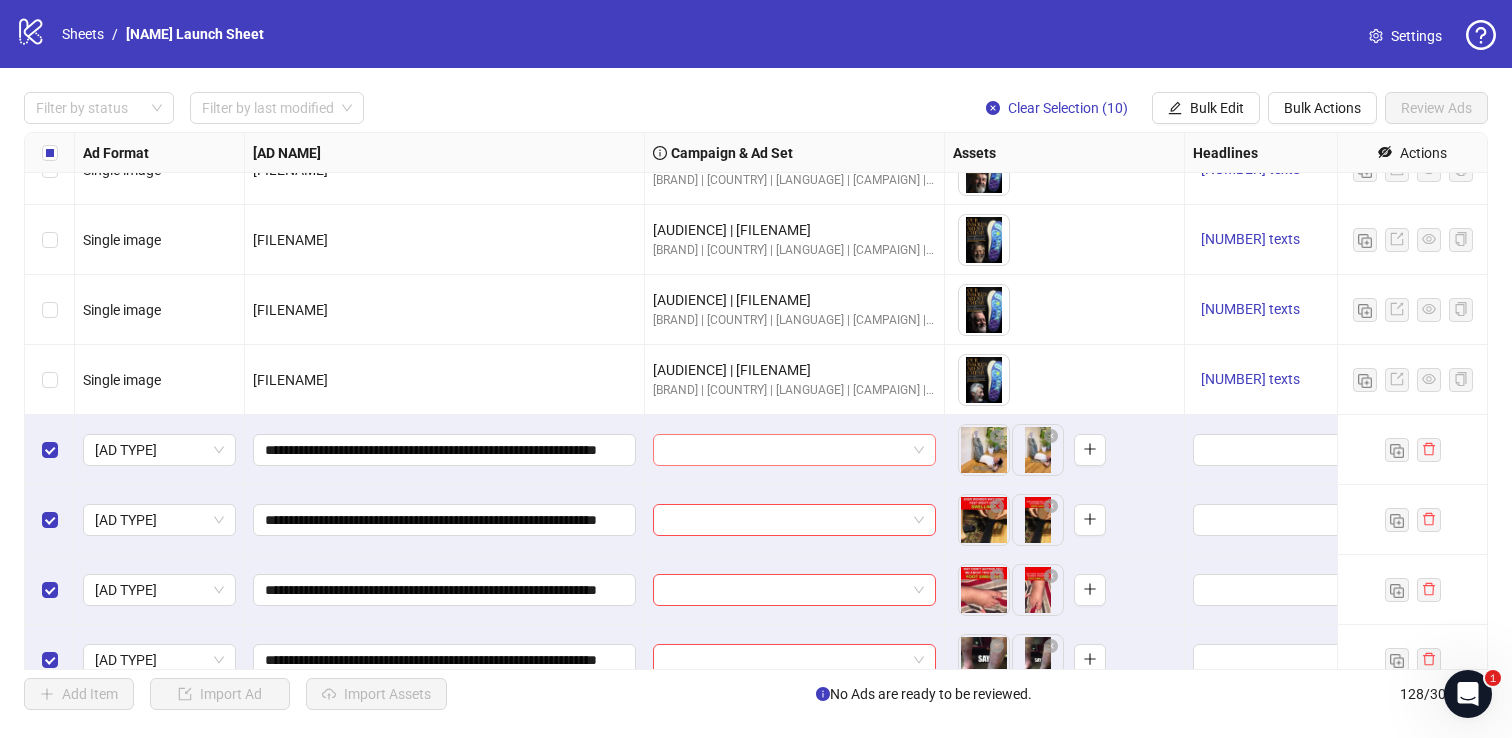 click at bounding box center (785, 450) 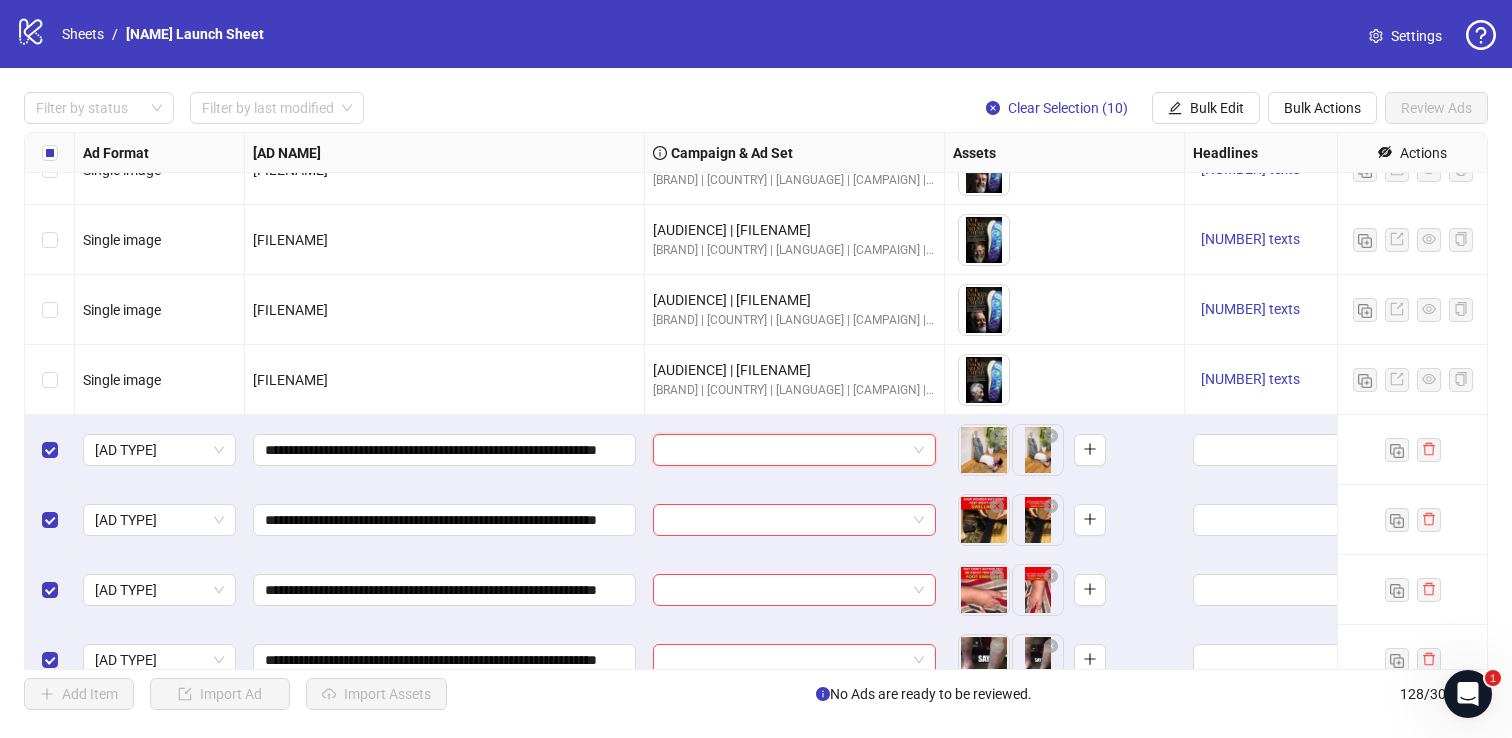 click at bounding box center (785, 450) 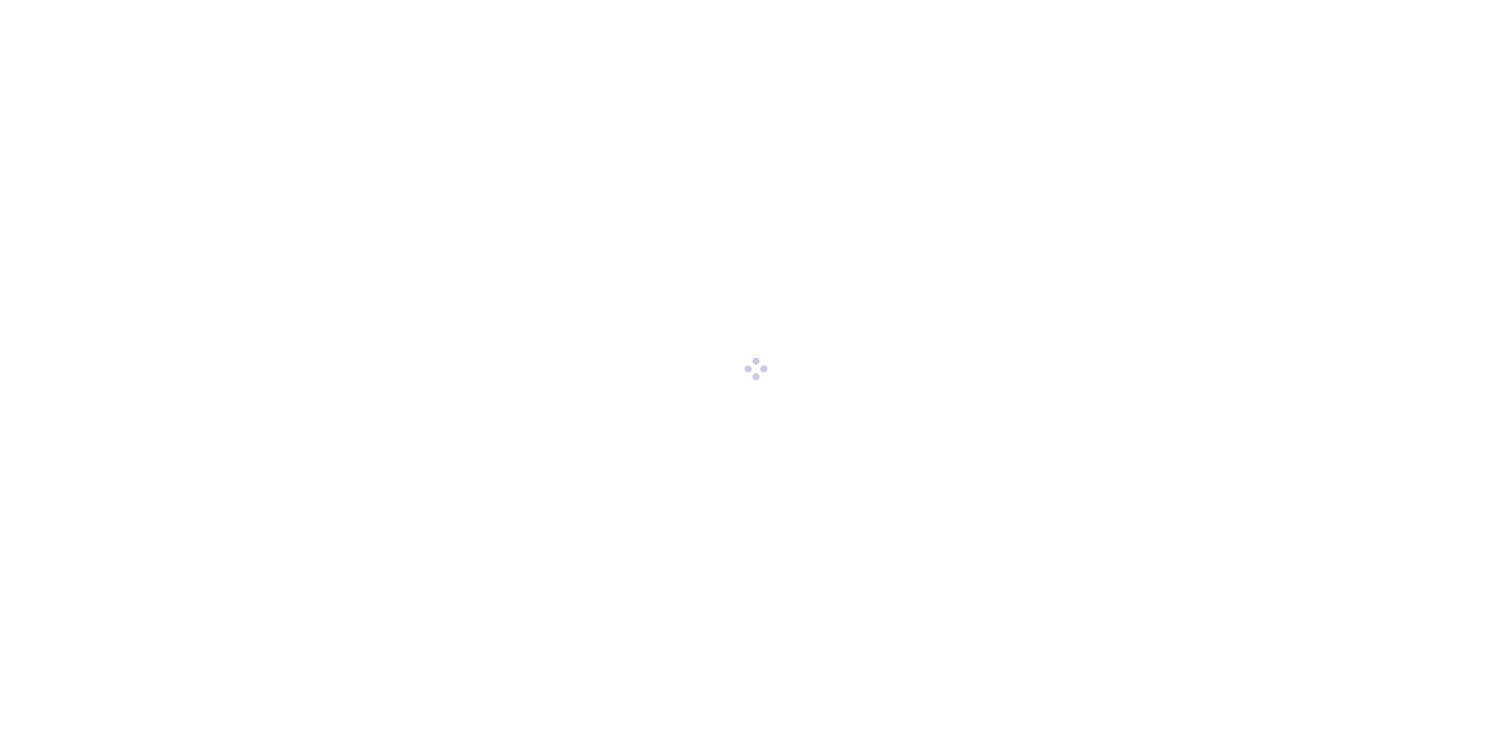 scroll, scrollTop: 0, scrollLeft: 0, axis: both 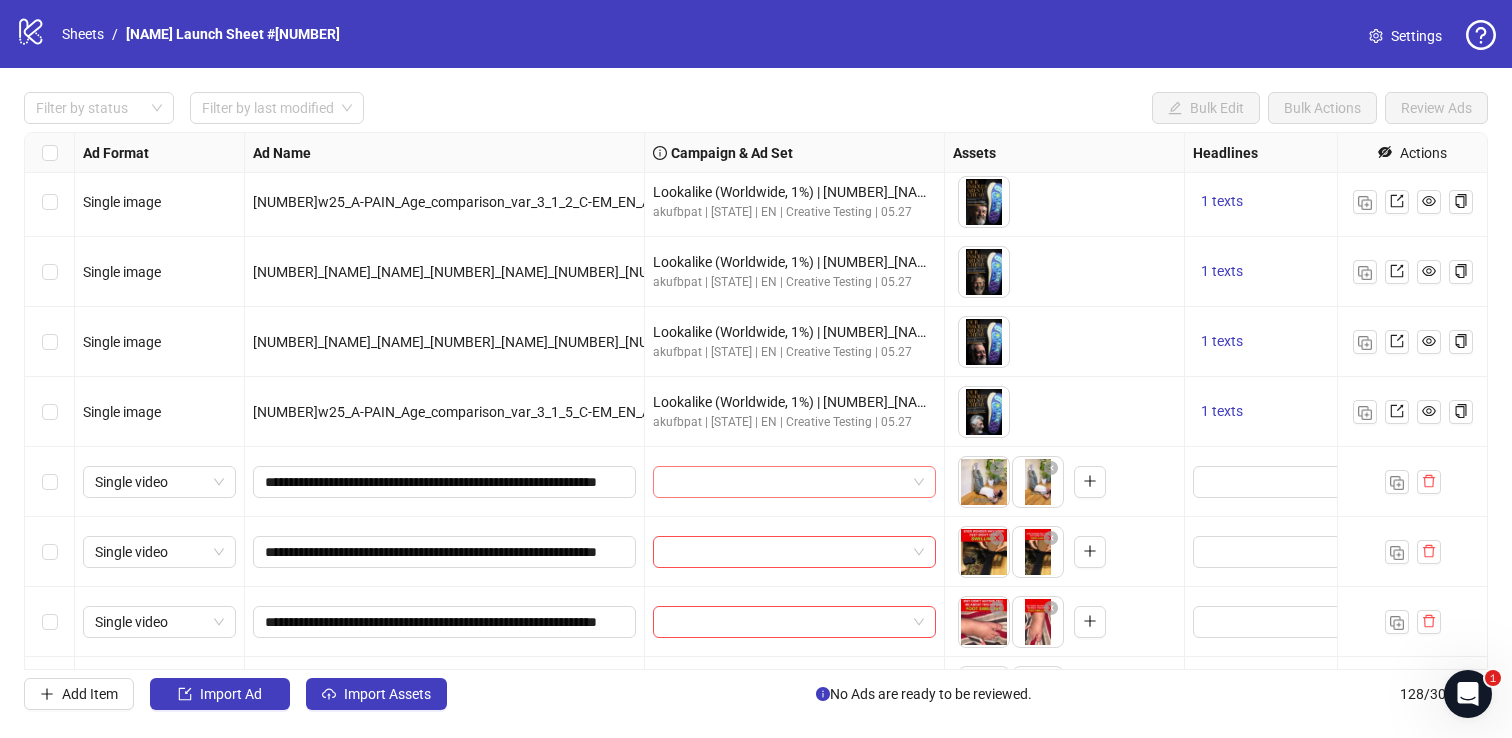 click at bounding box center (785, 482) 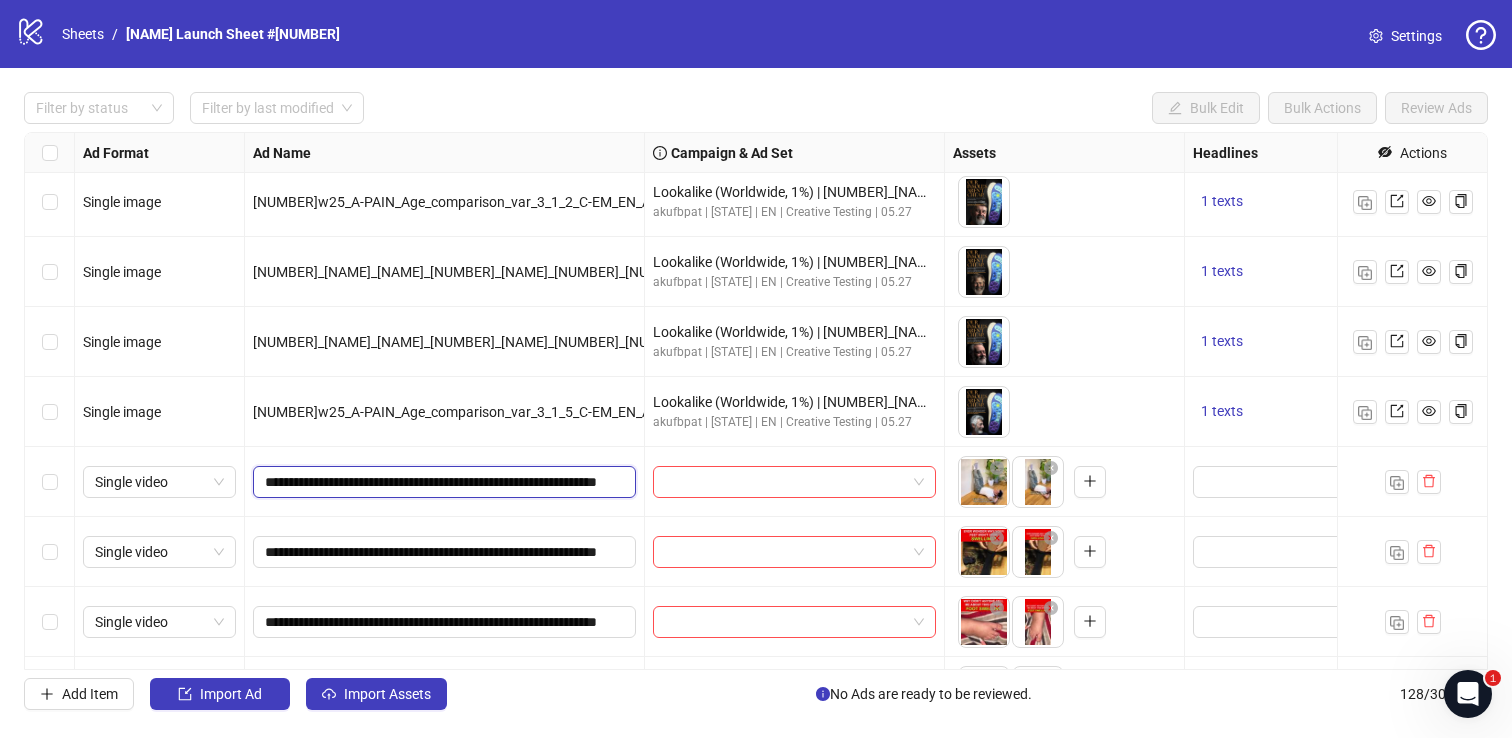drag, startPoint x: 268, startPoint y: 482, endPoint x: 430, endPoint y: 487, distance: 162.07715 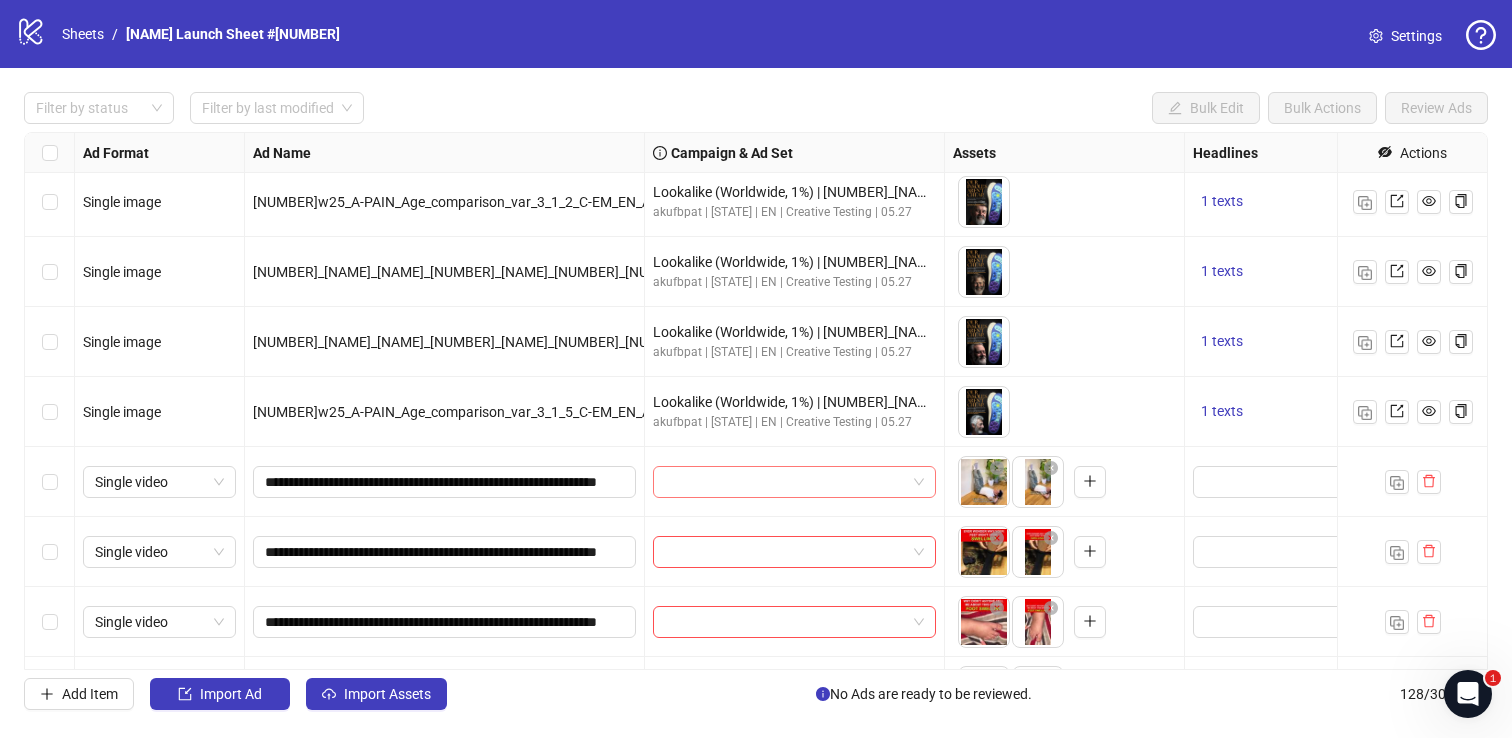 click at bounding box center (785, 482) 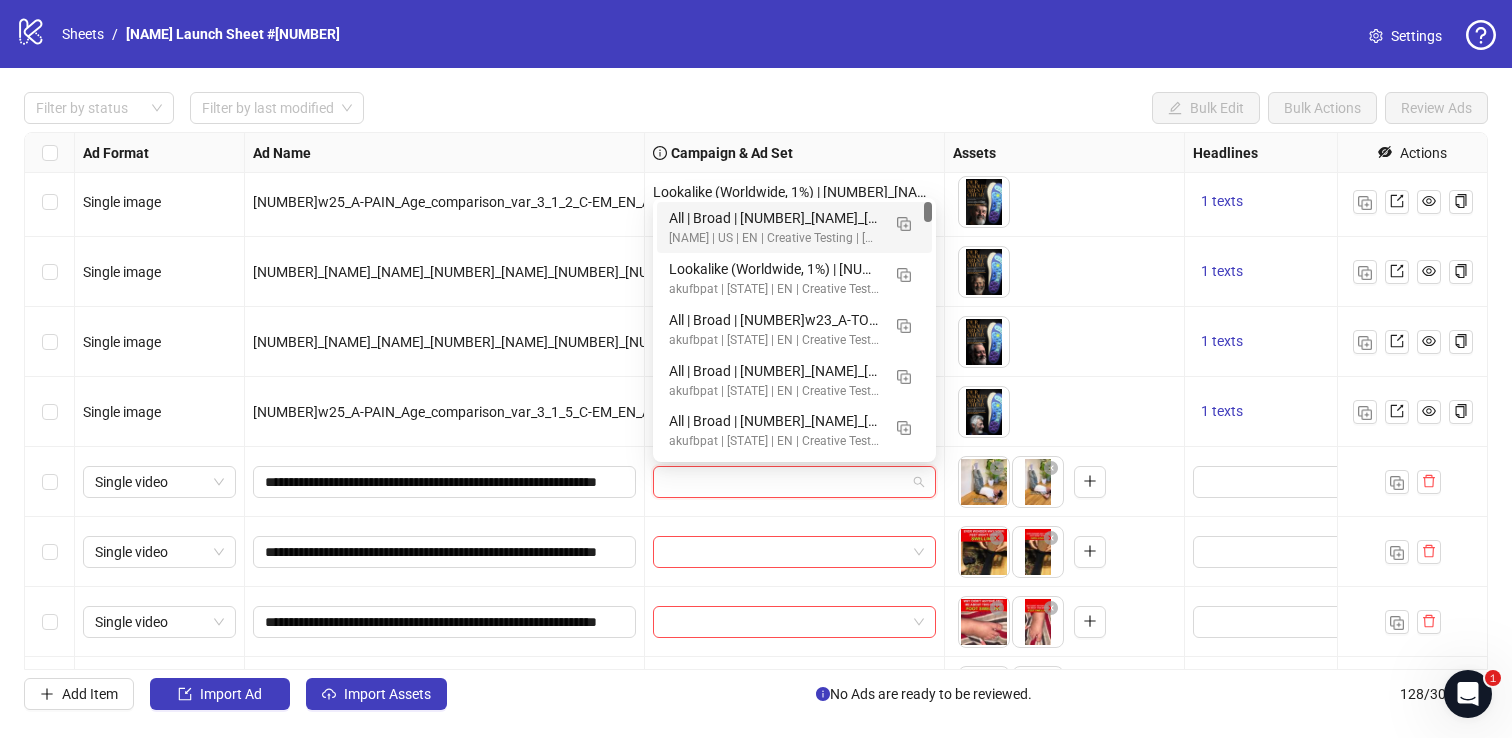 paste on "**********" 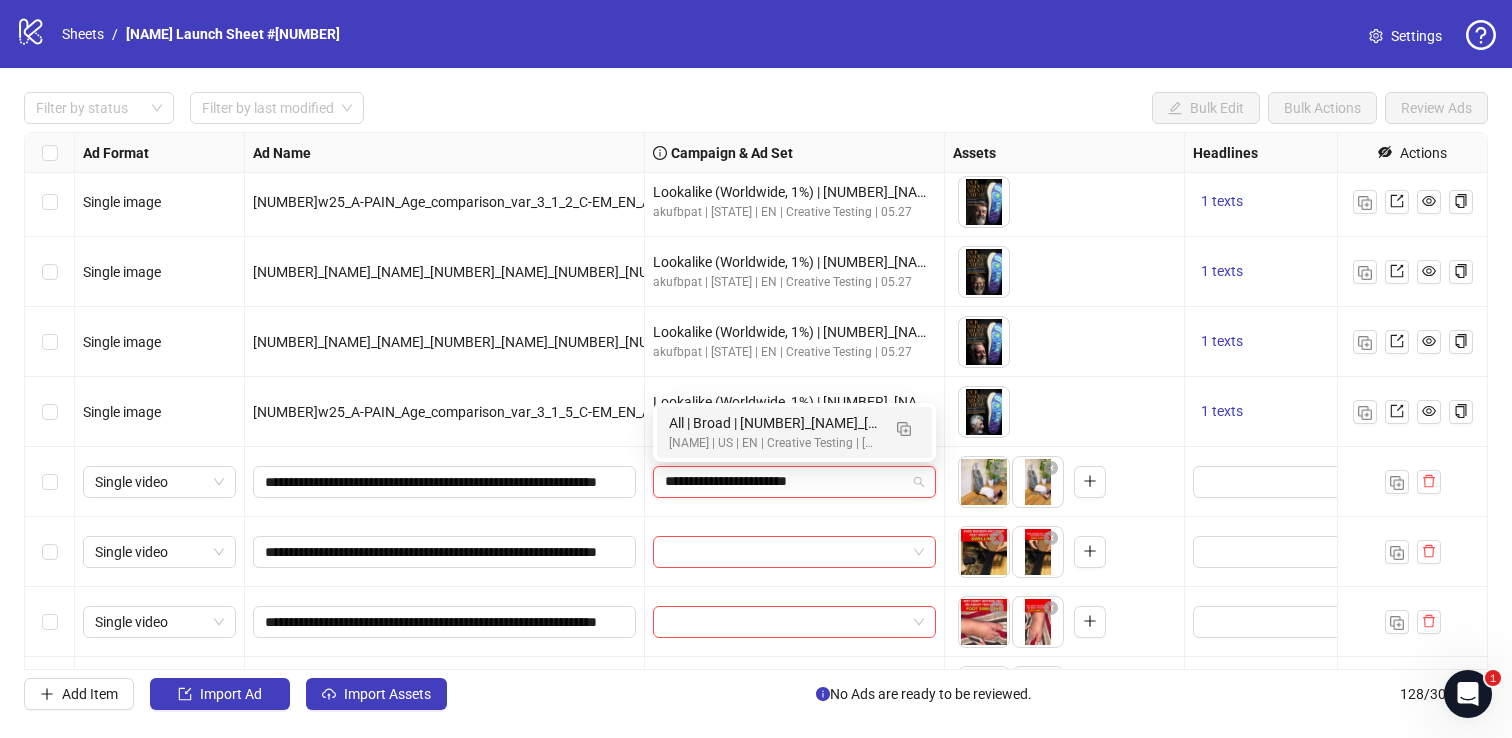 click on "All | Broad | [NUMBER]_[NAME]_[NAME]_[NUMBER]" at bounding box center (774, 423) 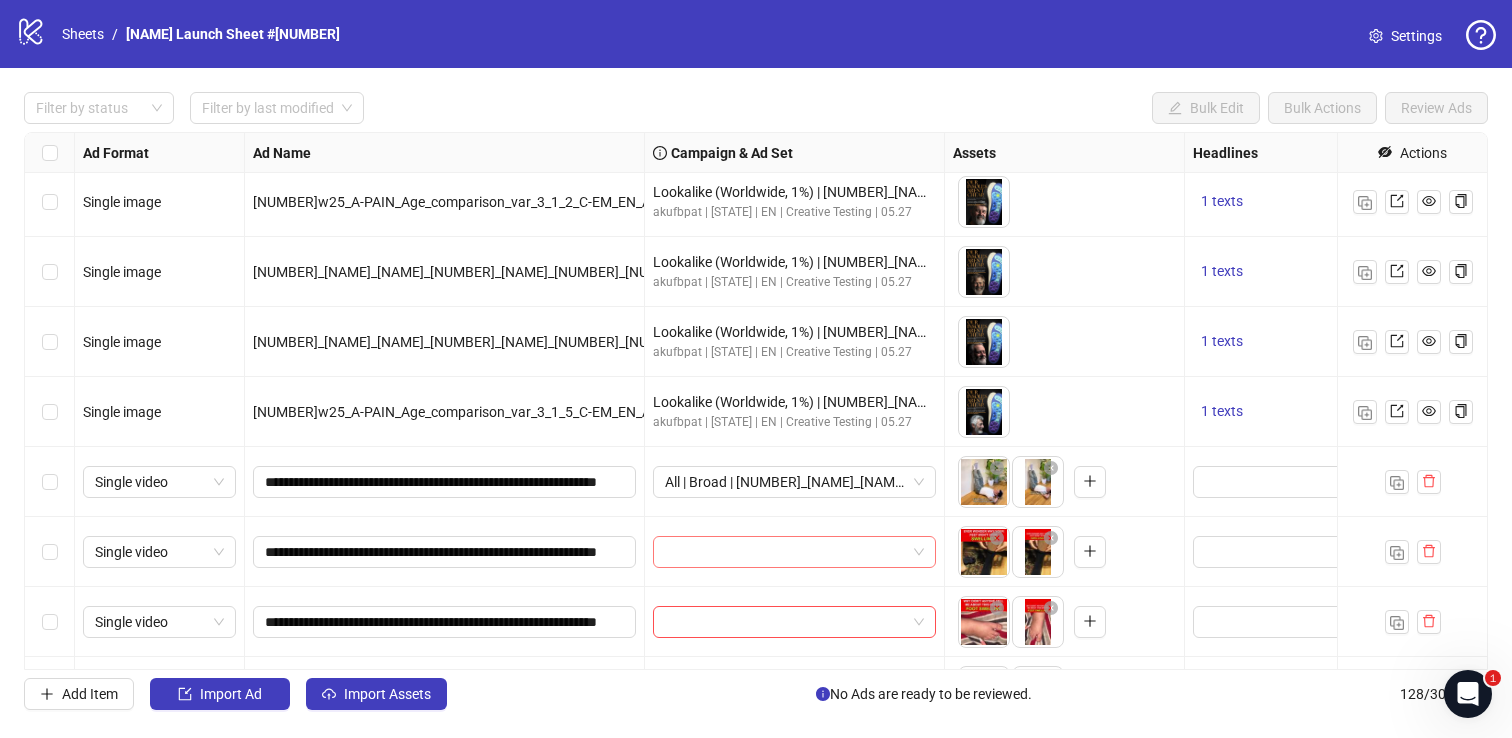 click at bounding box center [785, 552] 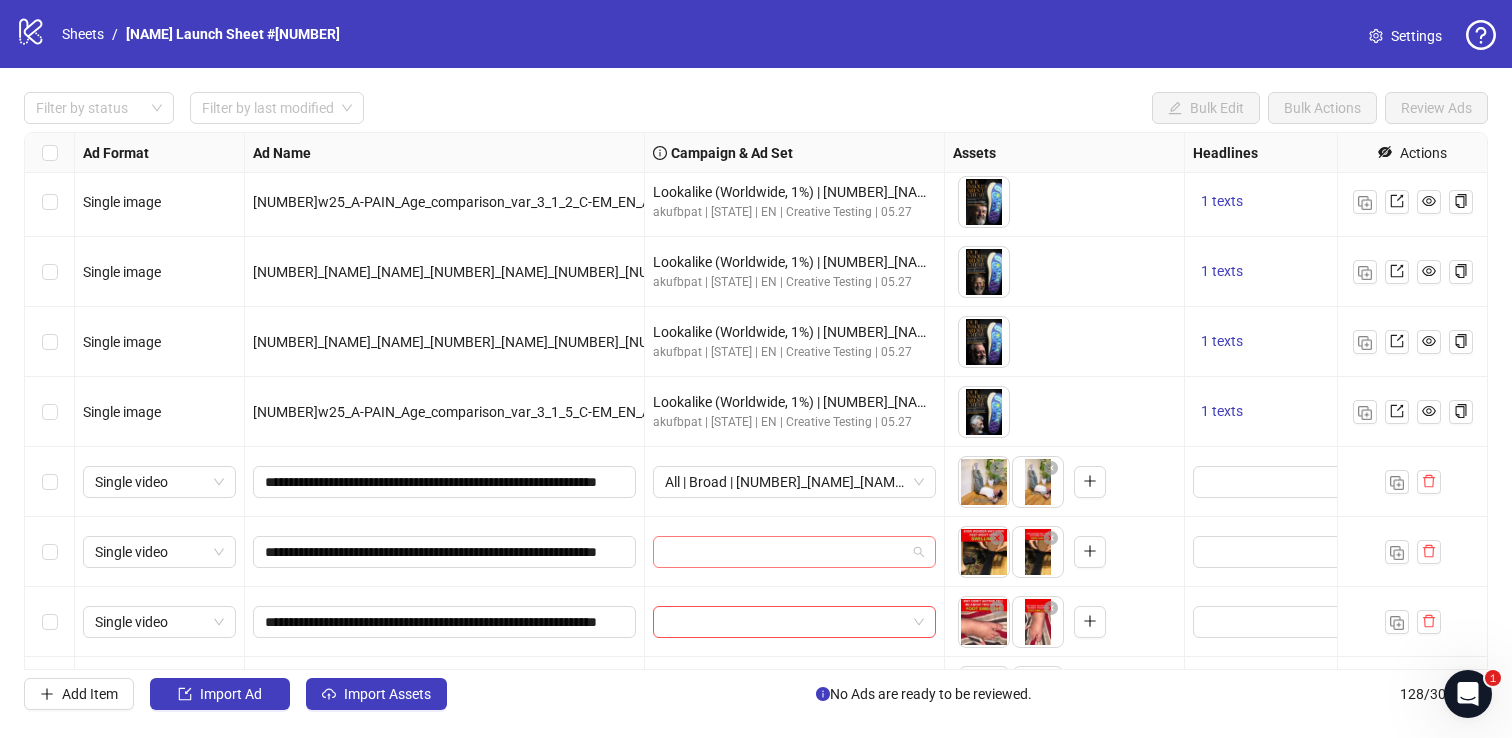 paste on "**********" 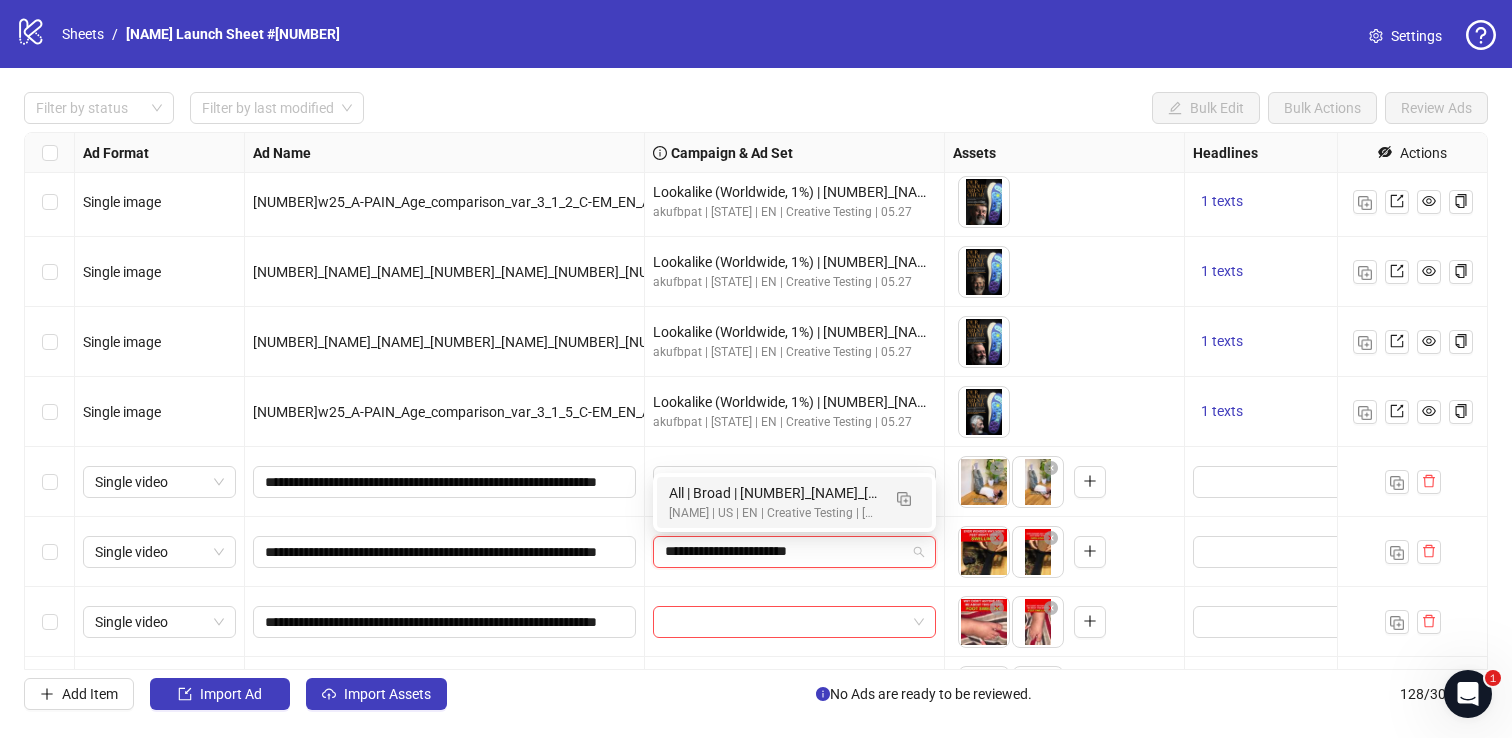 click on "All | Broad | [NUMBER]_[NAME]_[NAME]_[NUMBER]" at bounding box center (774, 493) 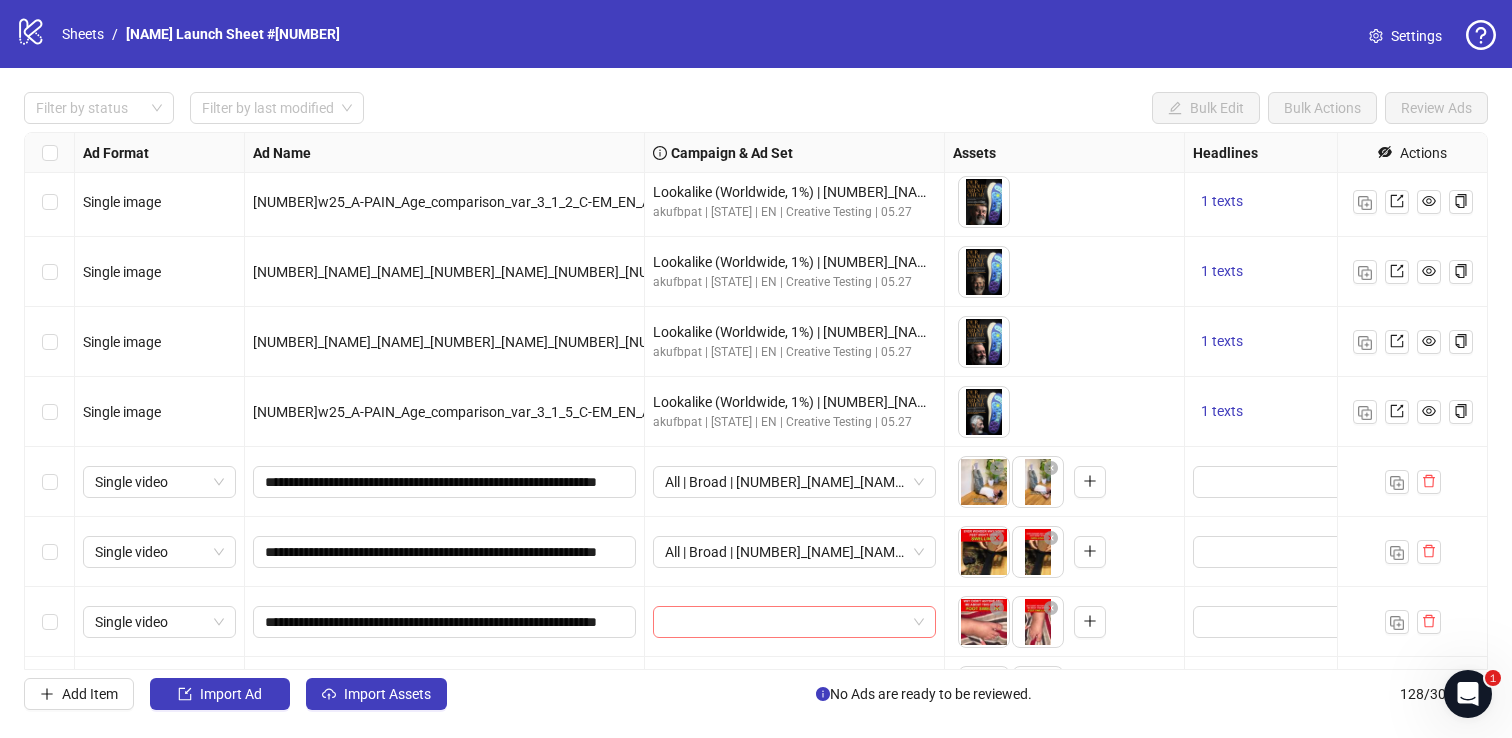 click at bounding box center [785, 622] 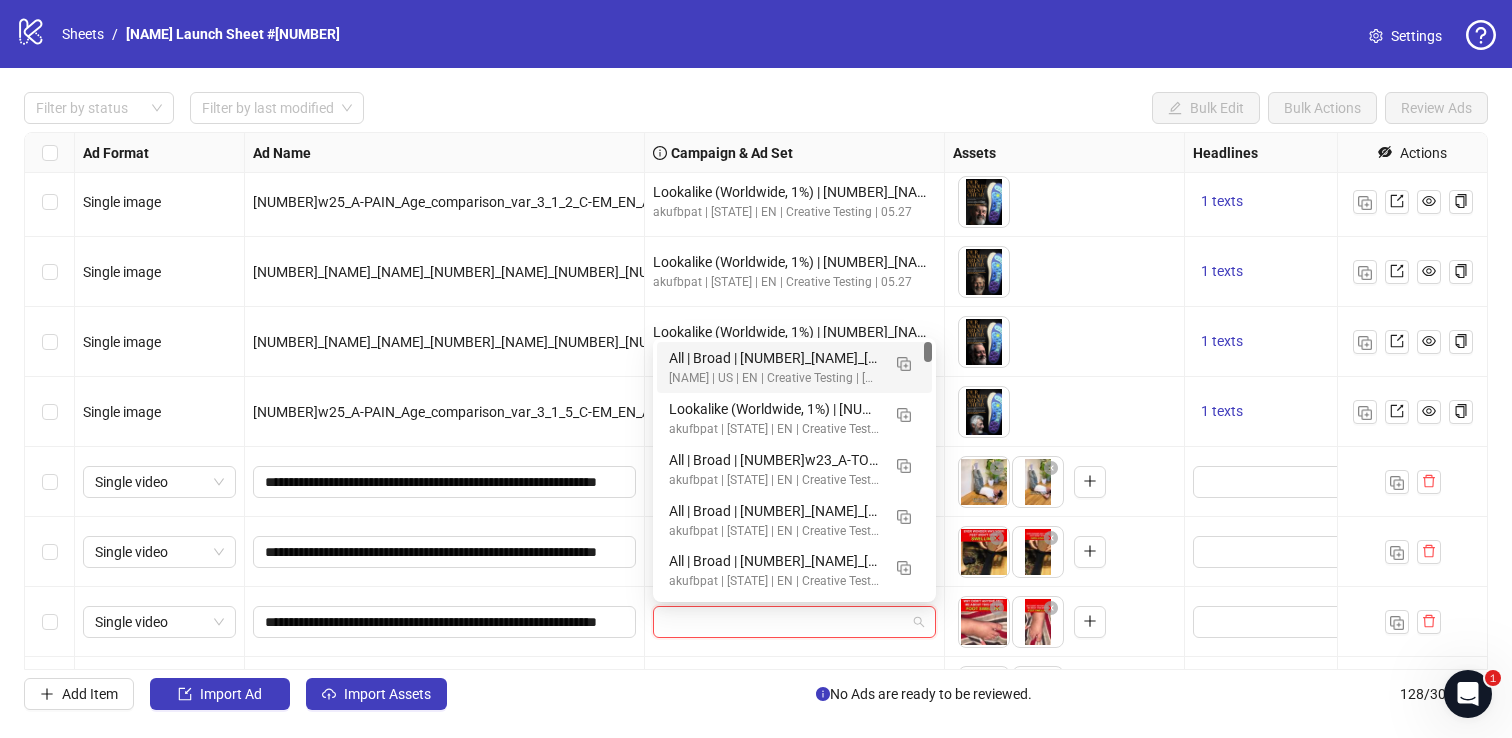 paste on "**********" 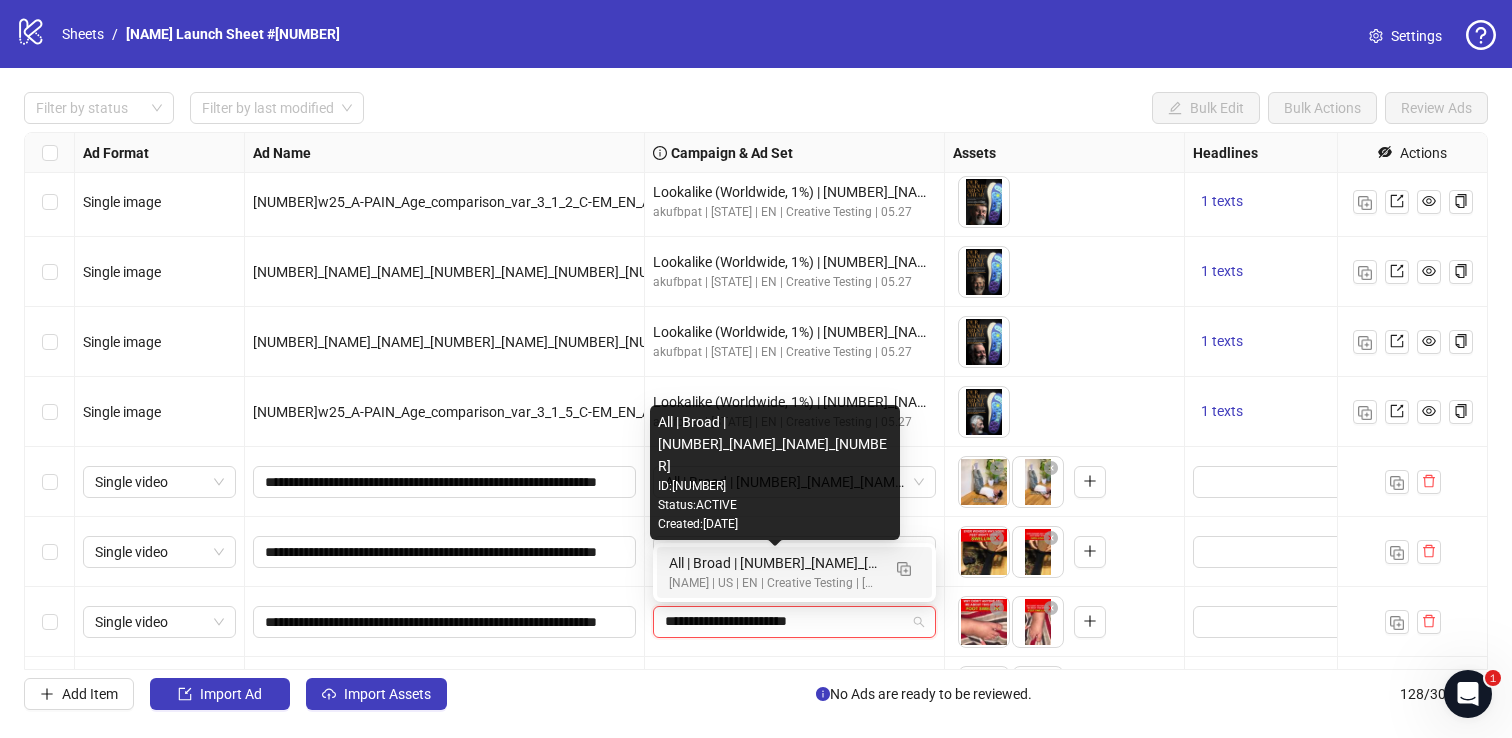 click on "All | Broad | [NUMBER]_[NAME]_[NAME]_[NUMBER]" at bounding box center (774, 563) 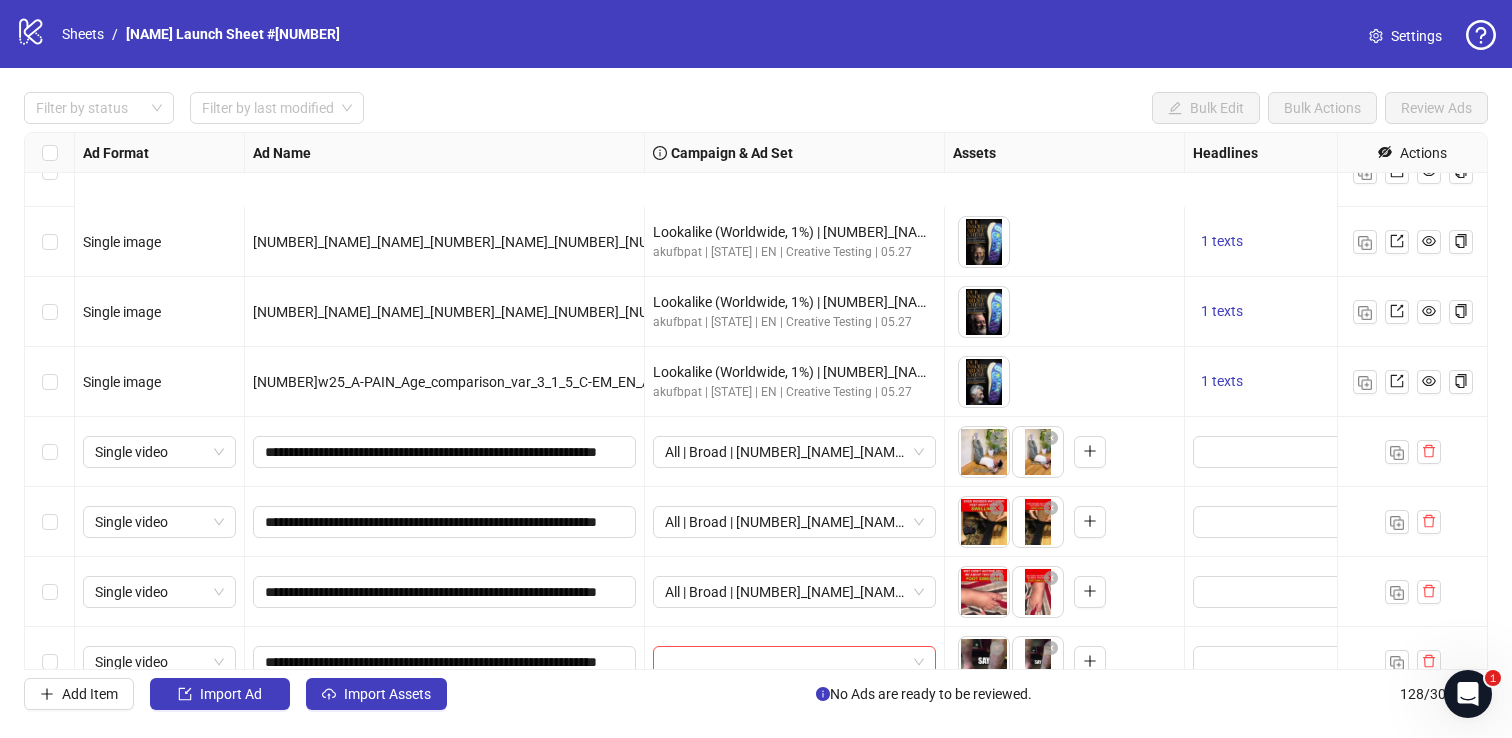scroll, scrollTop: 8184, scrollLeft: 0, axis: vertical 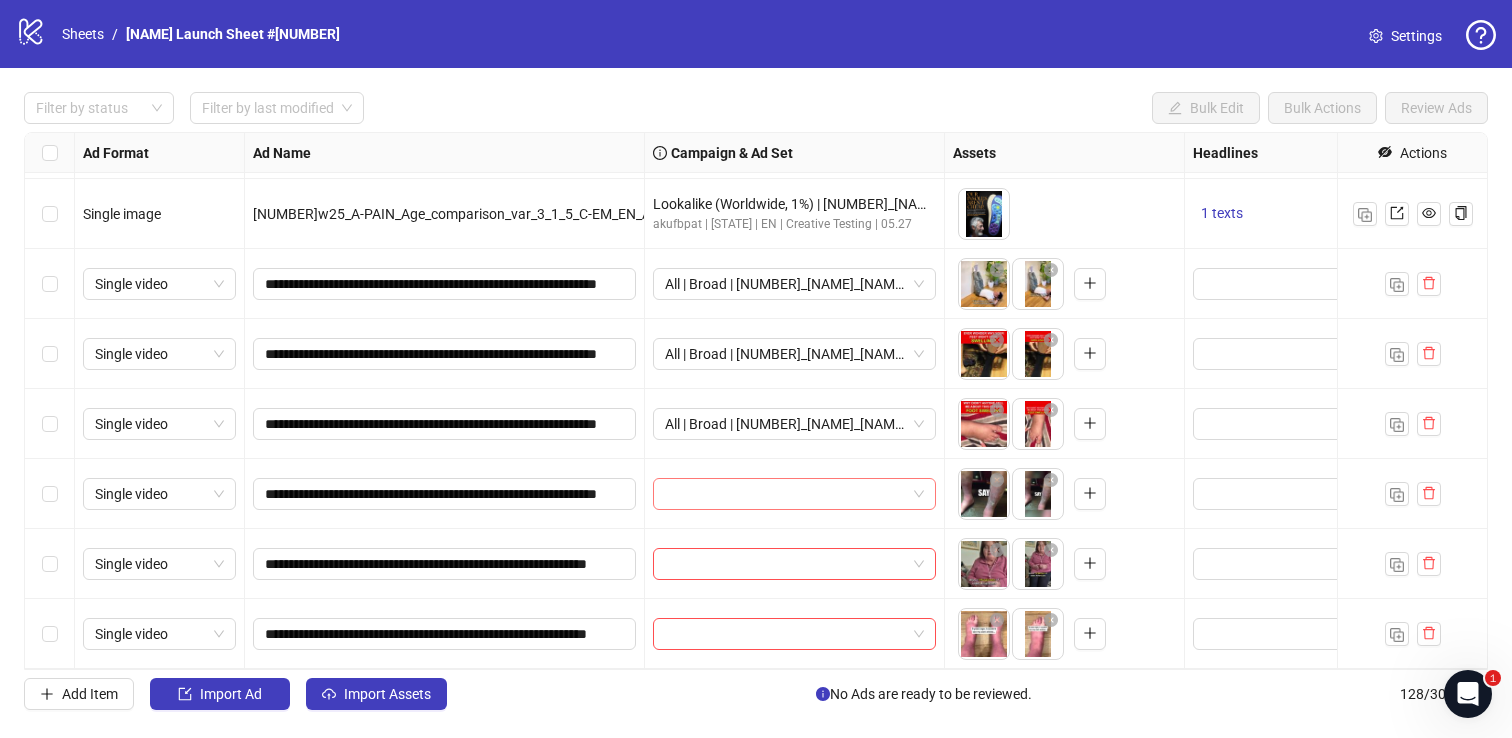 click at bounding box center (785, 494) 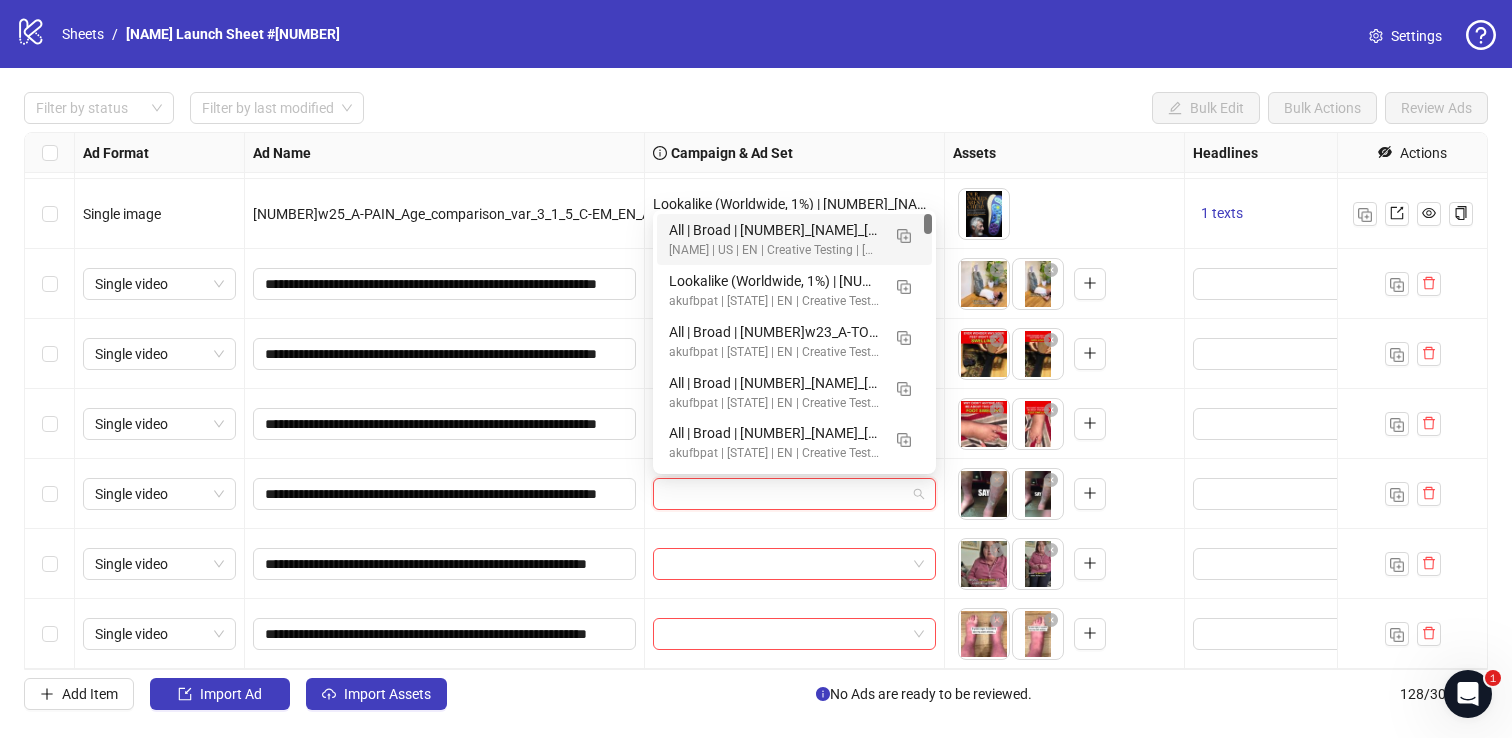 paste on "**********" 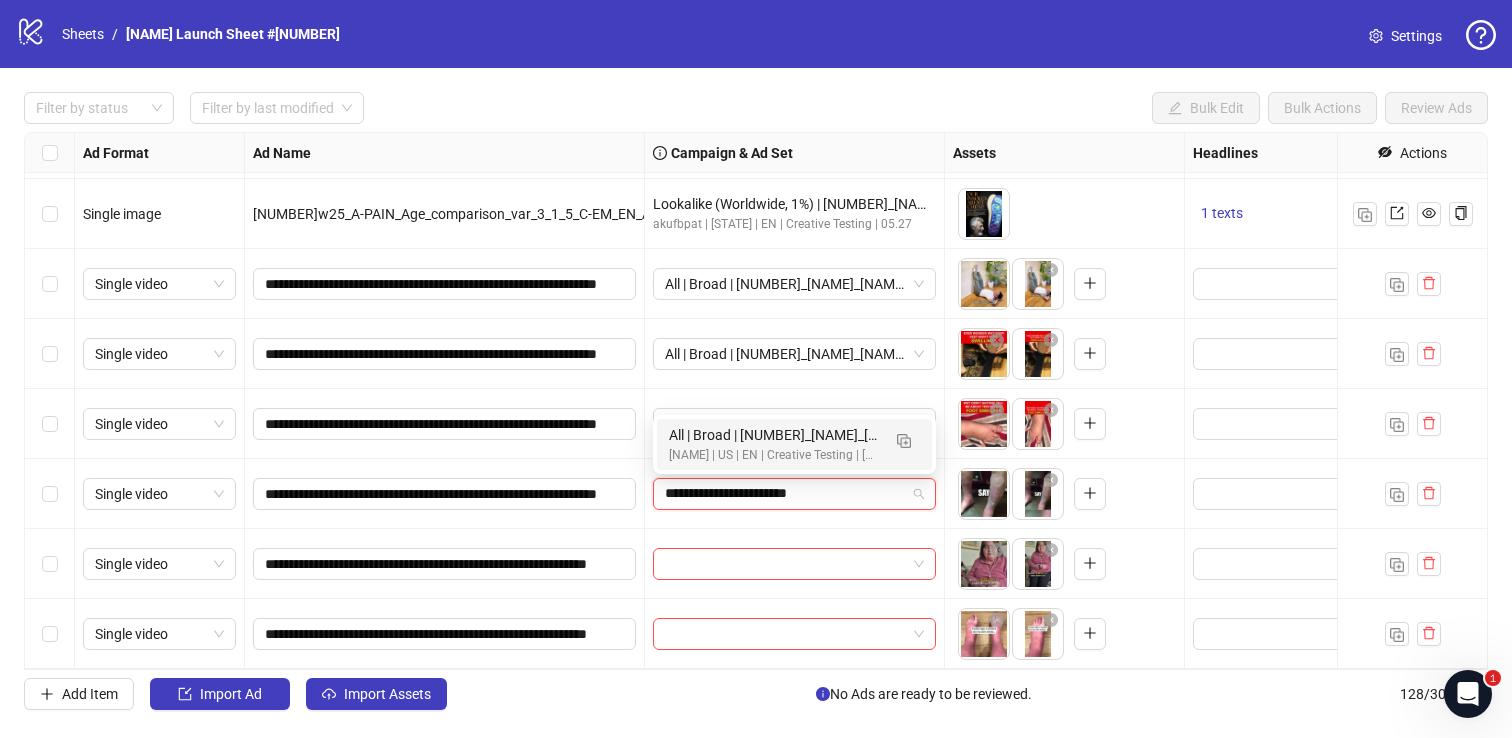 click on "All | Broad | [NUMBER]_[NAME] | US | EN | Creative Testing | [NAME] ads" at bounding box center [794, 444] 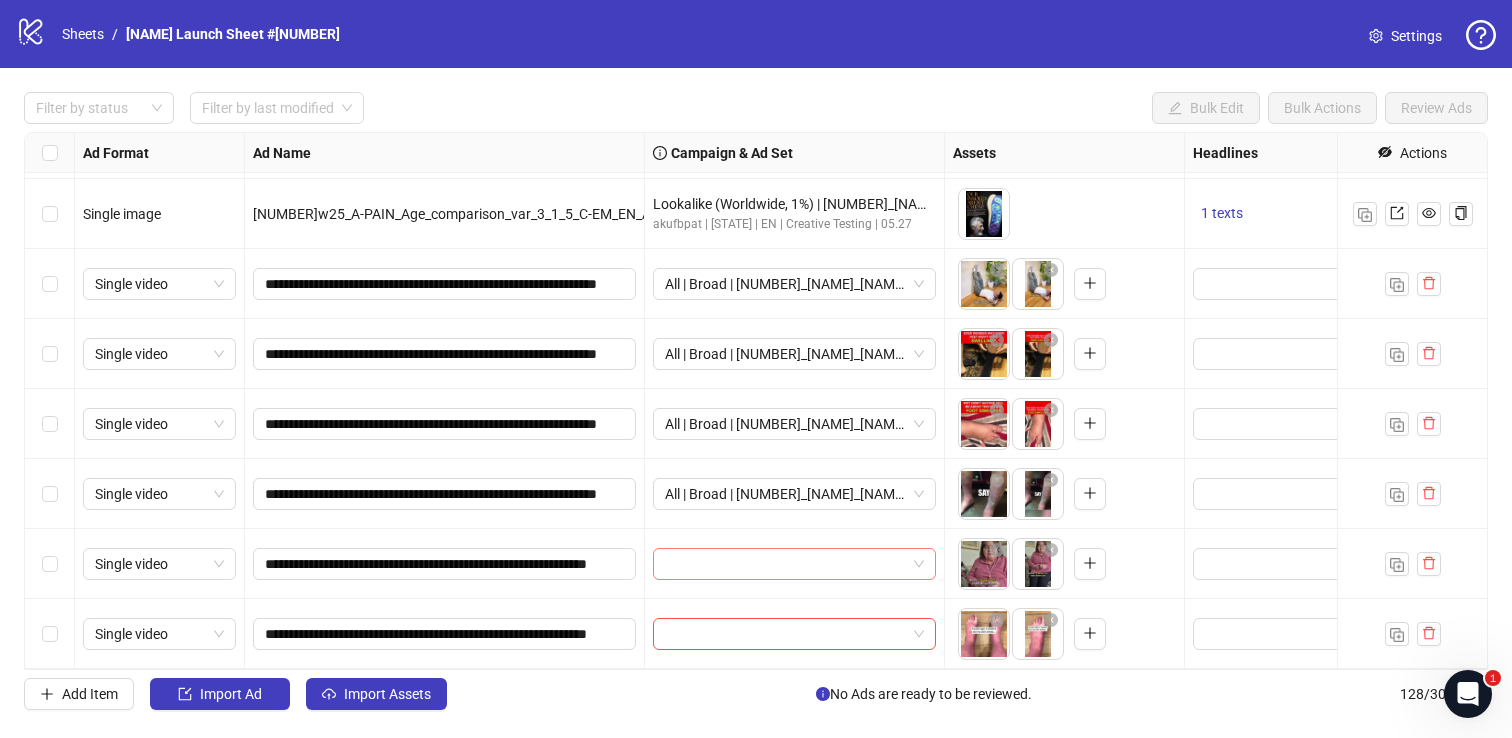 click at bounding box center [785, 564] 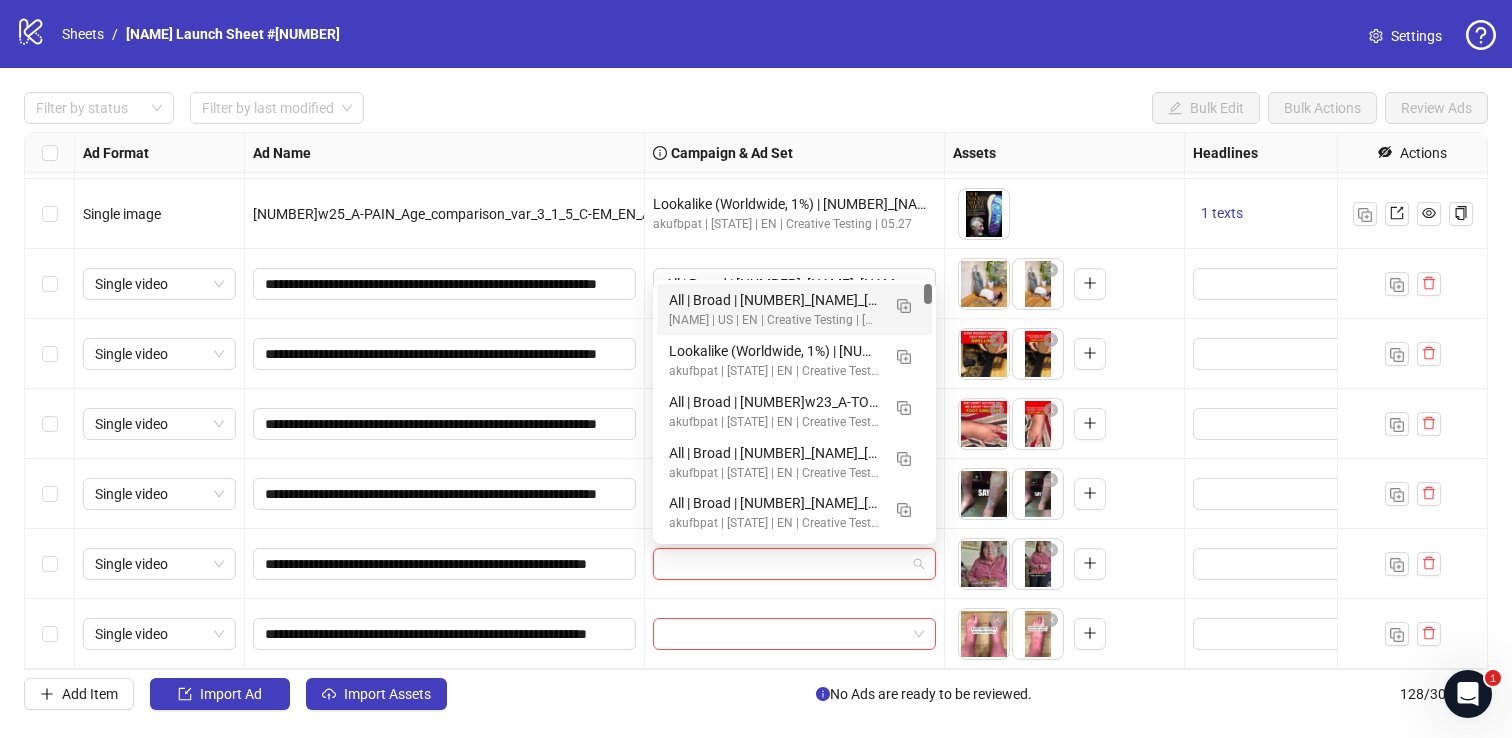 paste on "**********" 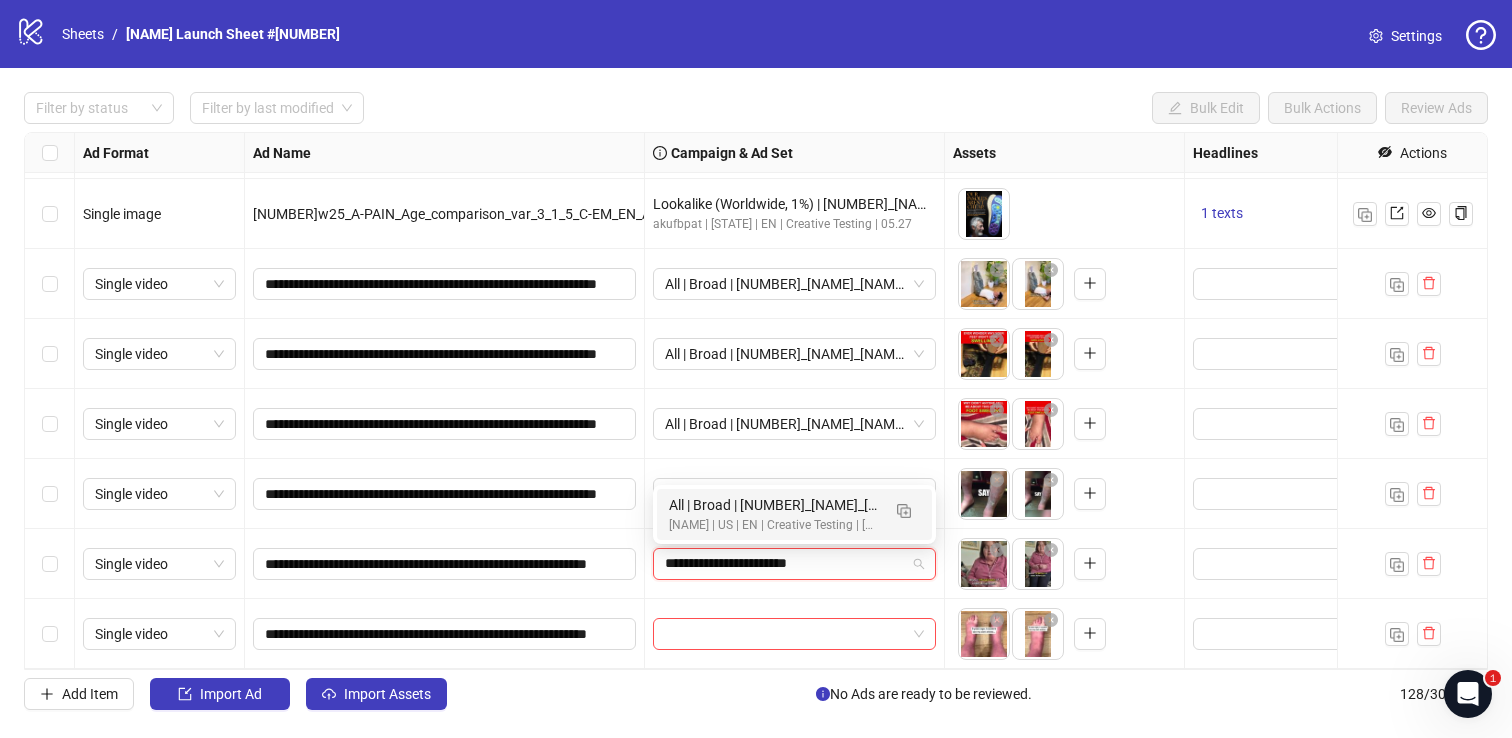 click on "[NAME] | US | EN | Creative Testing | [NAME] ads" at bounding box center [774, 525] 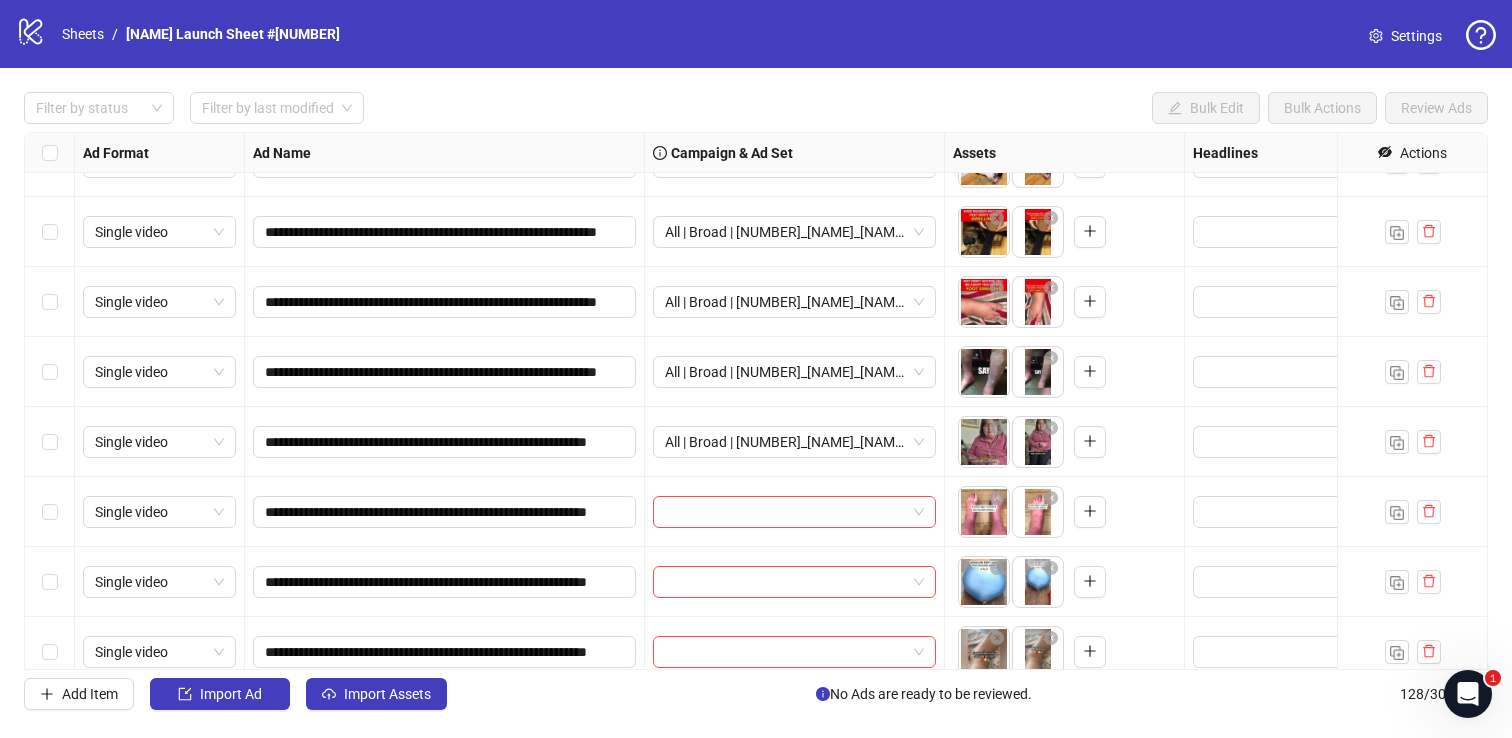 scroll, scrollTop: 8363, scrollLeft: 0, axis: vertical 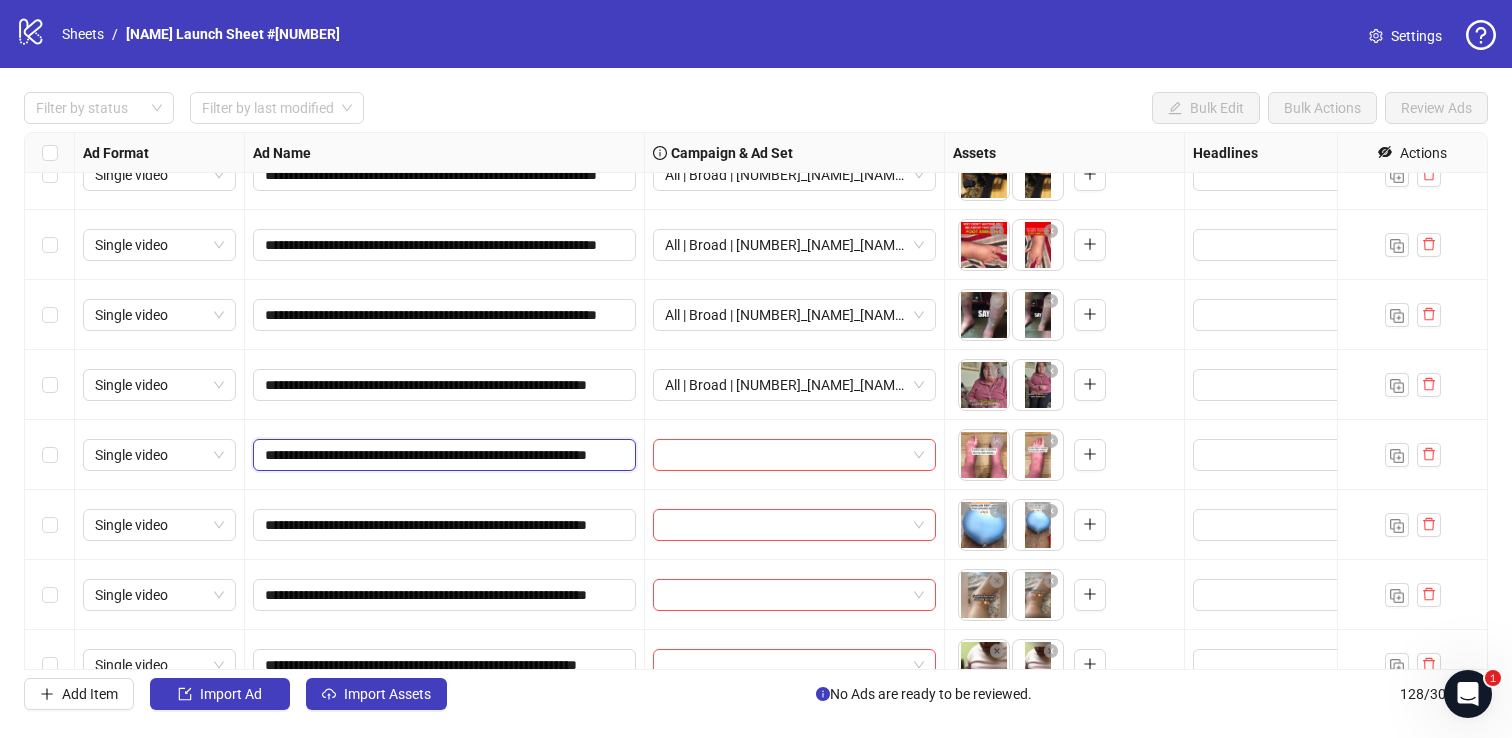 drag, startPoint x: 265, startPoint y: 458, endPoint x: 421, endPoint y: 455, distance: 156.02884 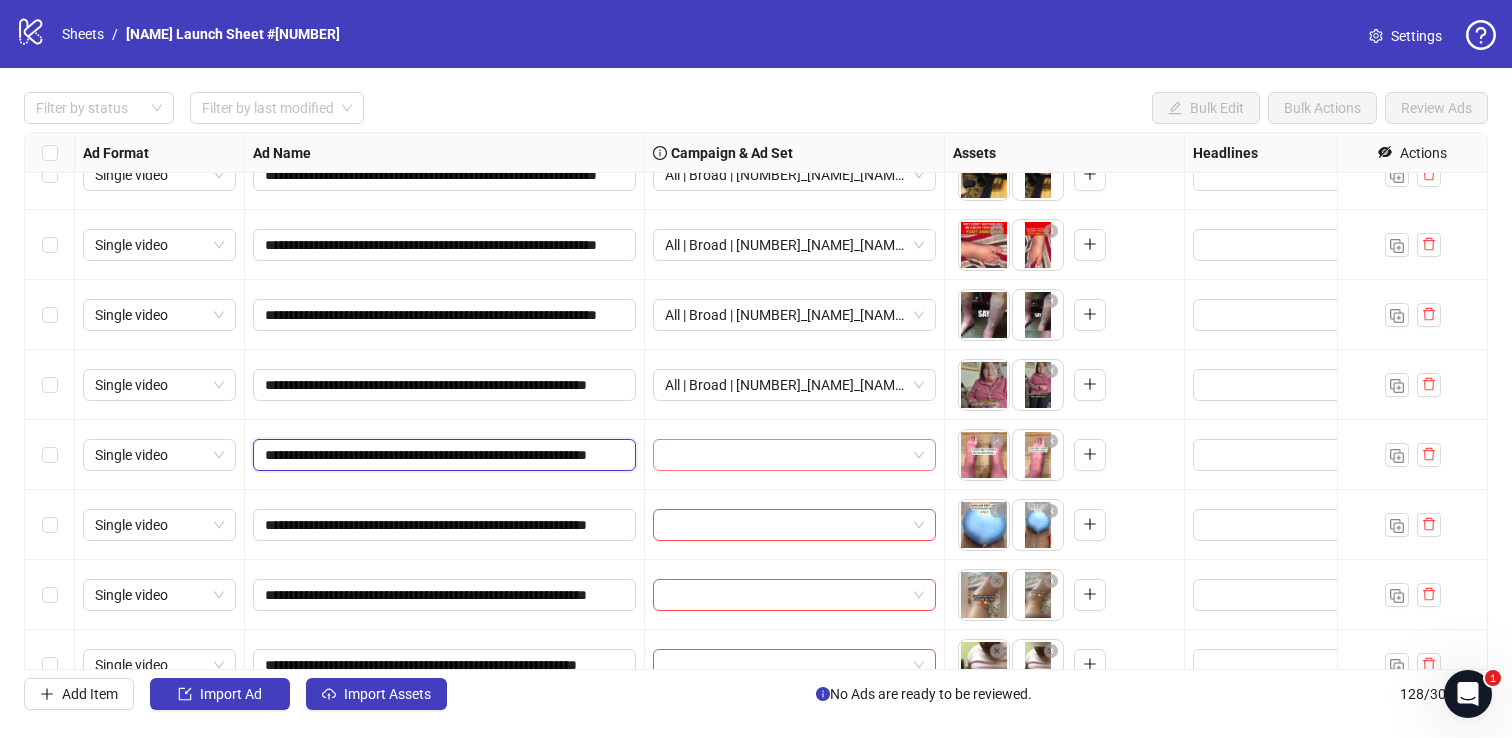 click at bounding box center (794, 455) 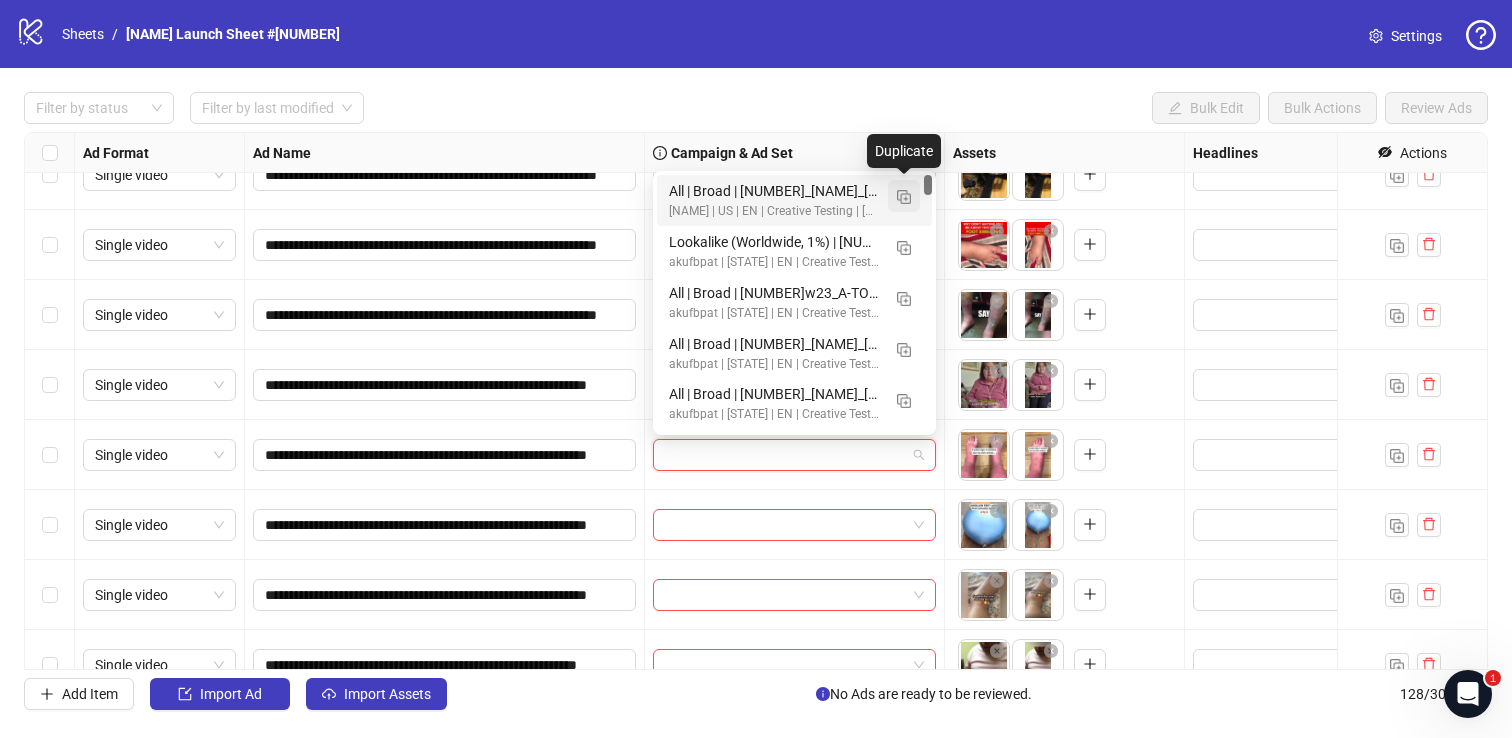 click at bounding box center [904, 197] 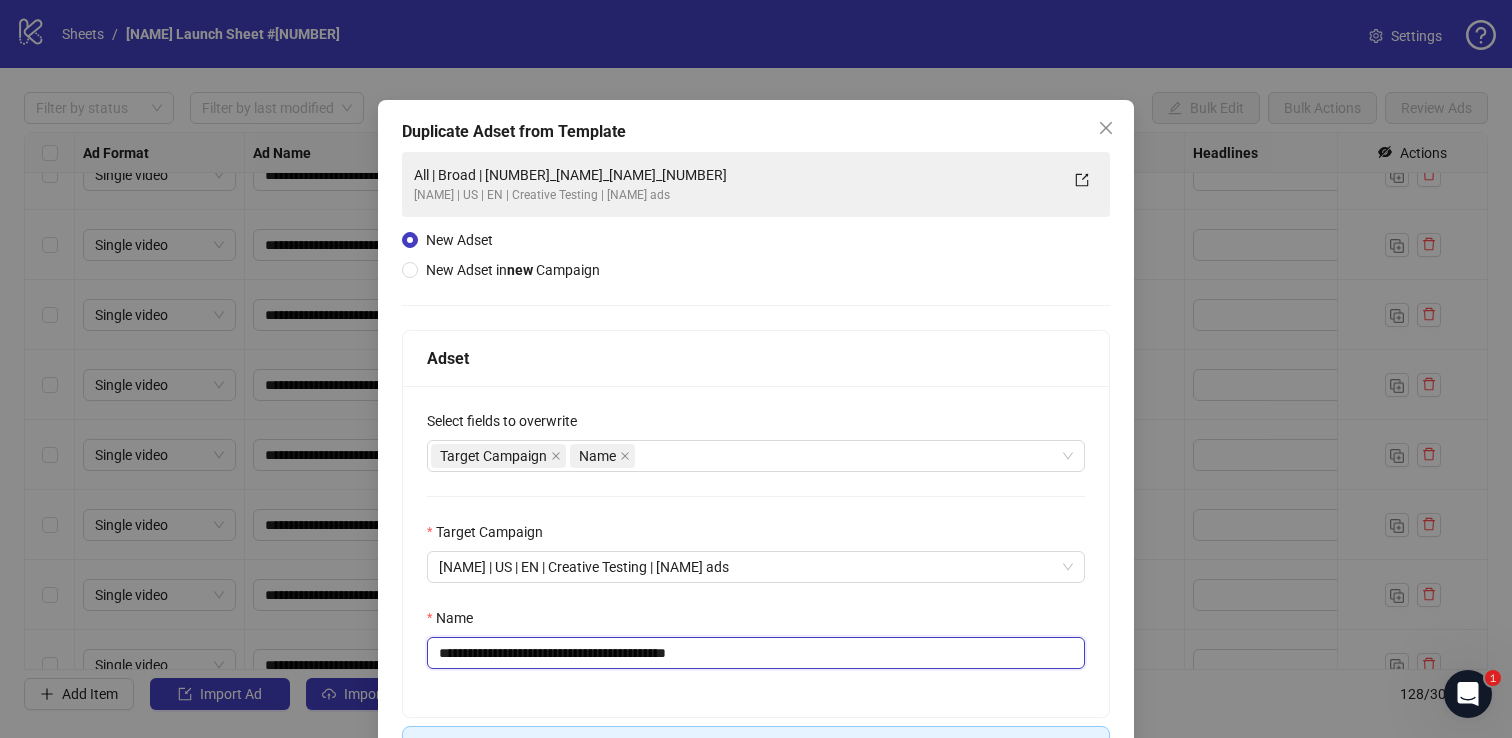 drag, startPoint x: 514, startPoint y: 655, endPoint x: 815, endPoint y: 685, distance: 302.49133 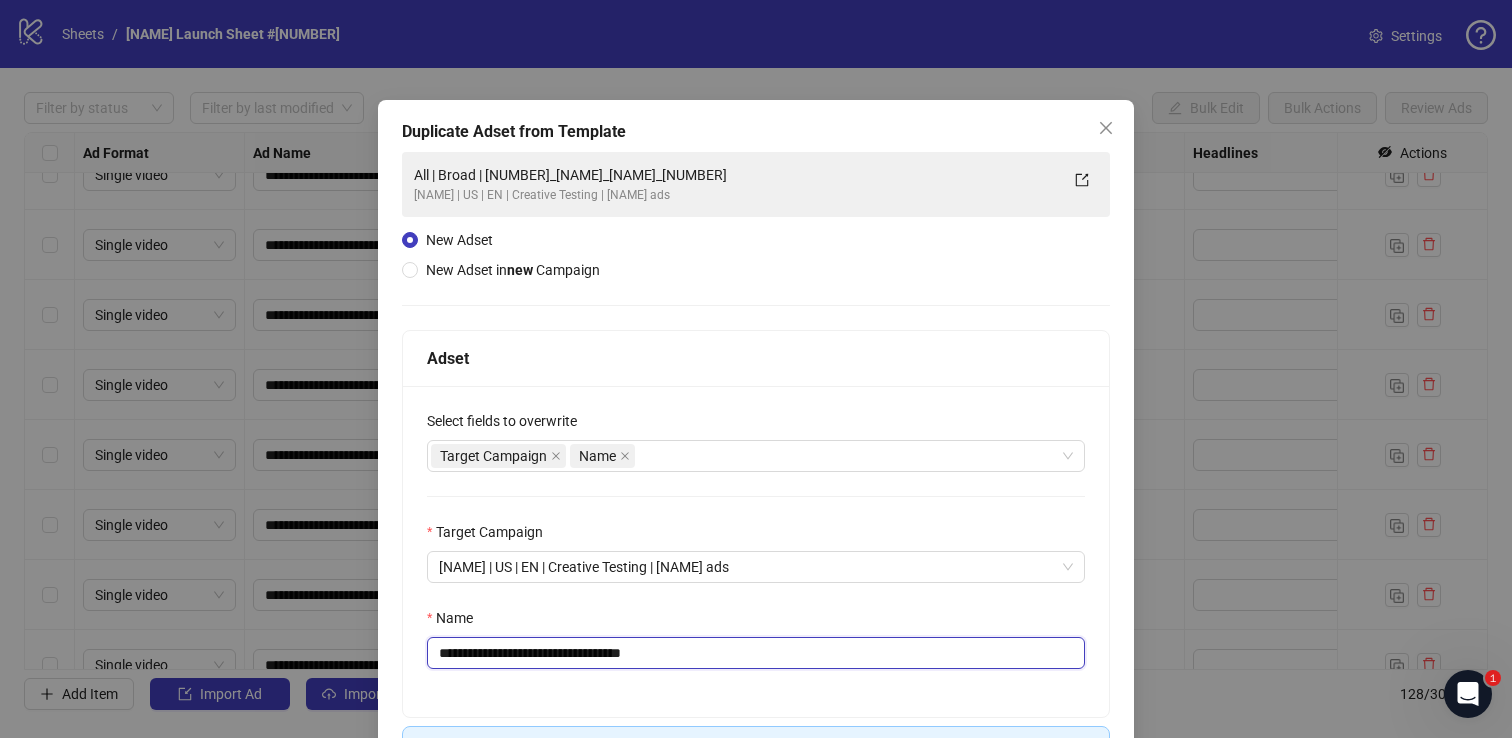 scroll, scrollTop: 139, scrollLeft: 0, axis: vertical 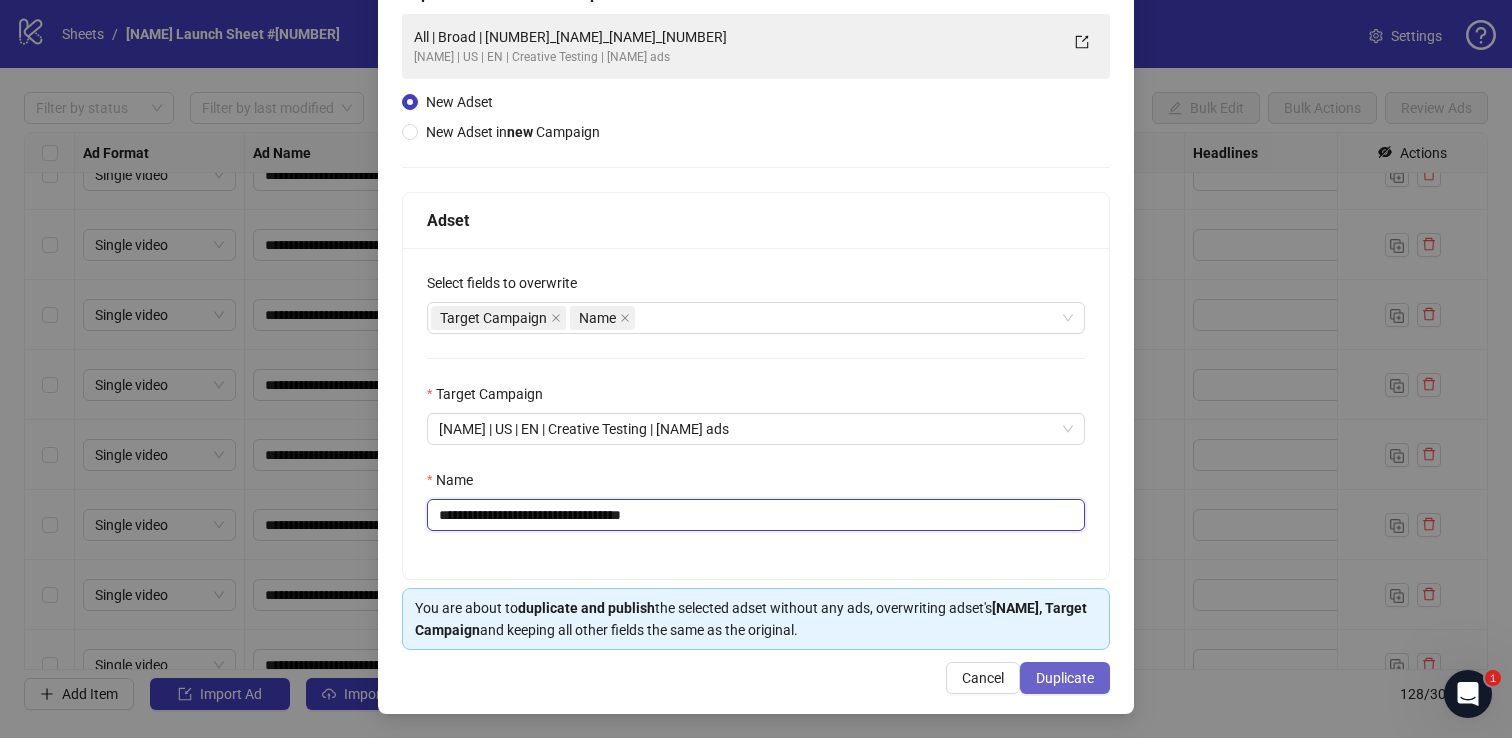 type on "**********" 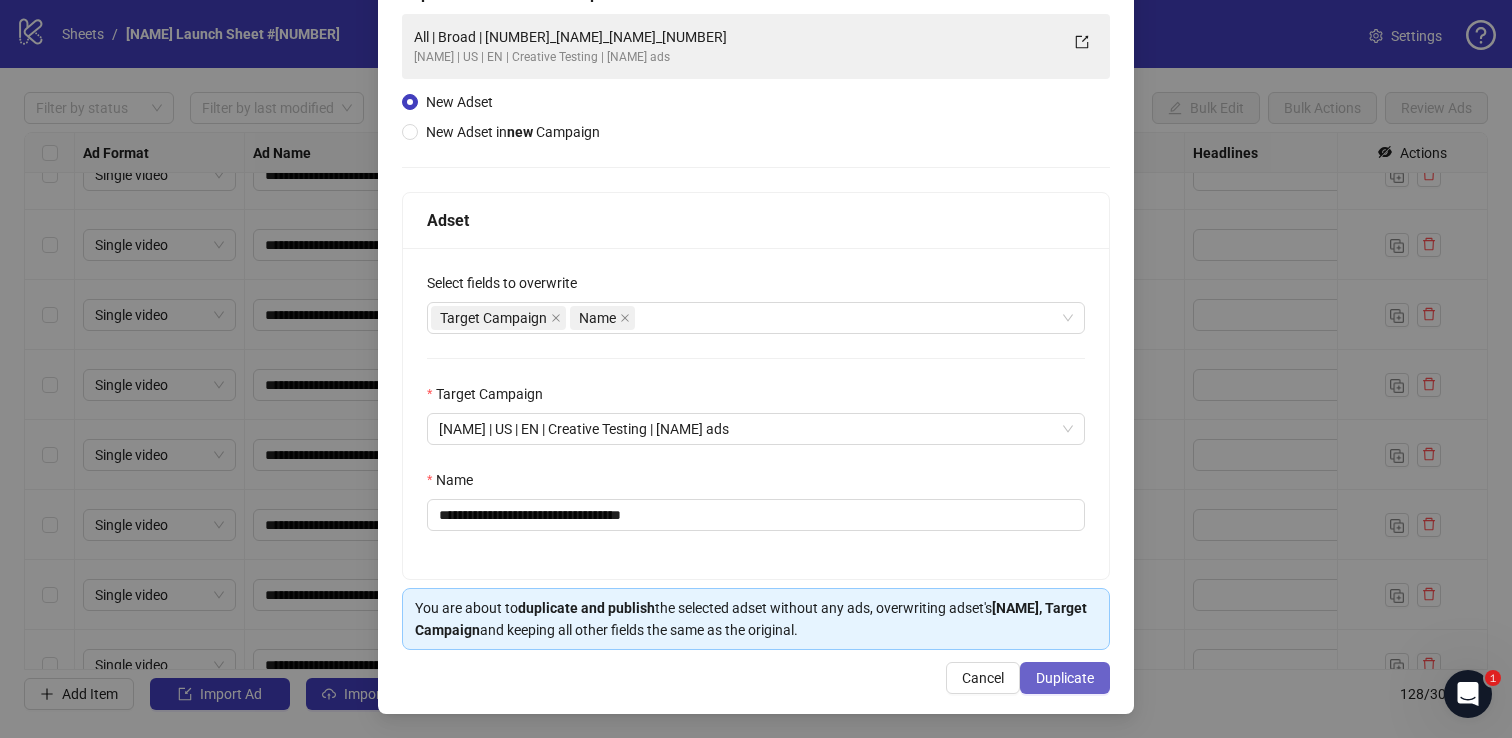 click on "Duplicate" at bounding box center (1065, 678) 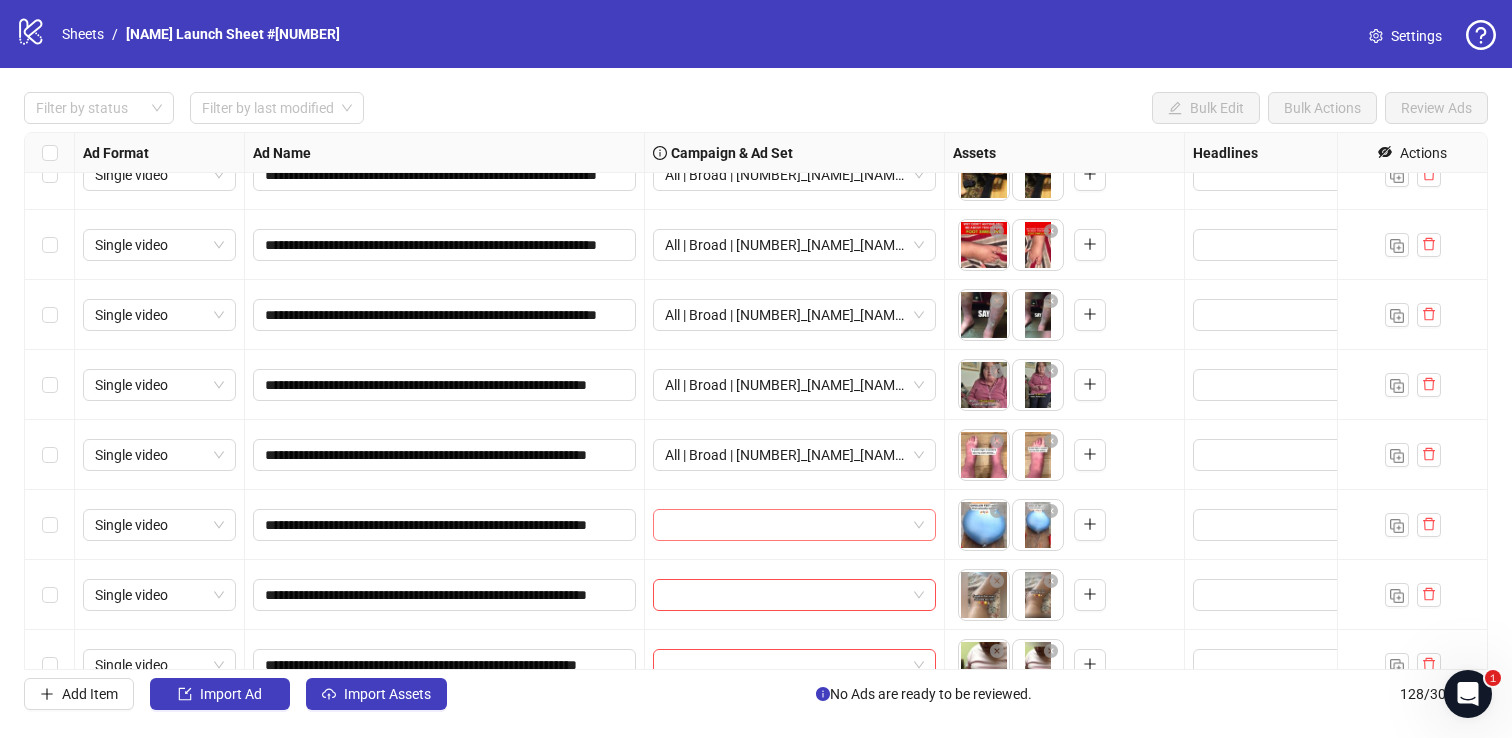 click at bounding box center [785, 525] 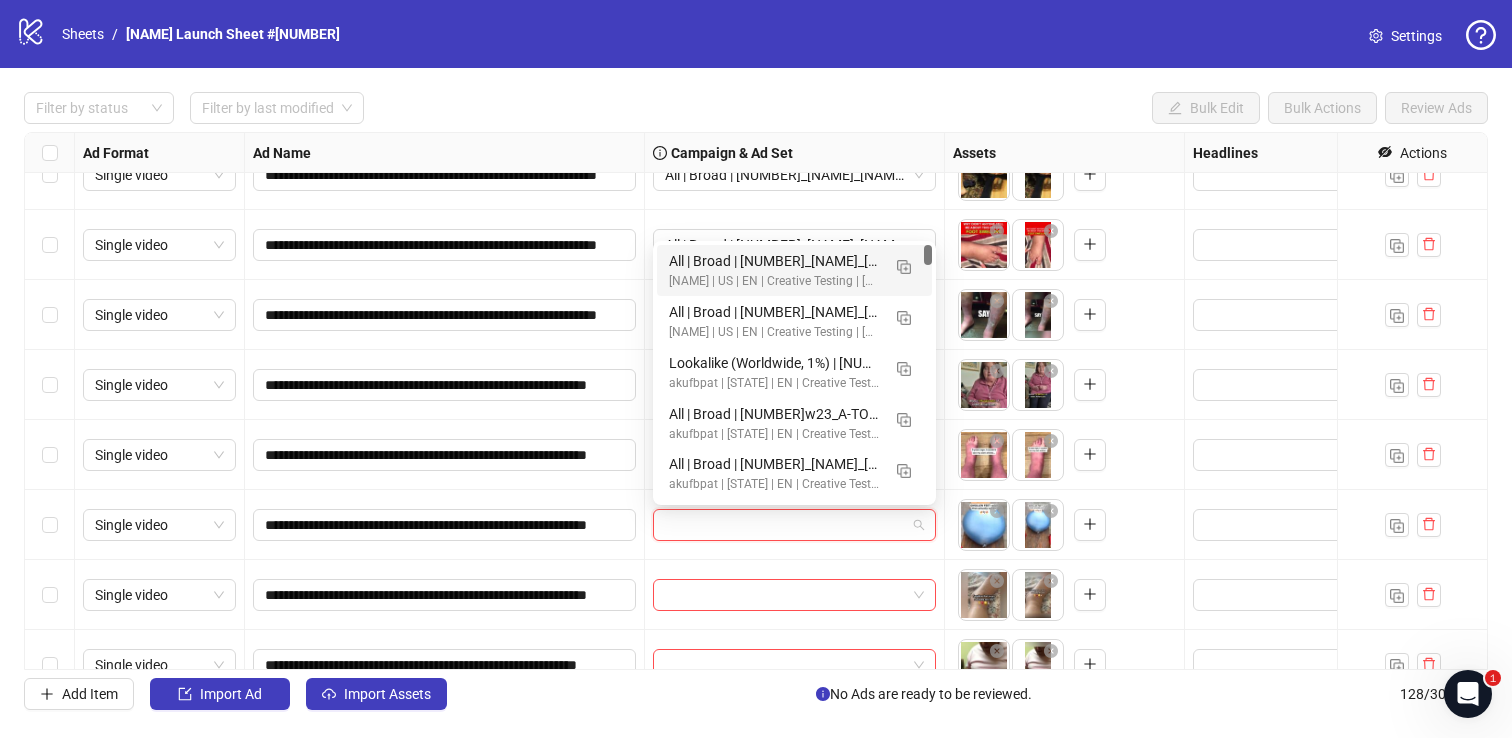 paste on "**********" 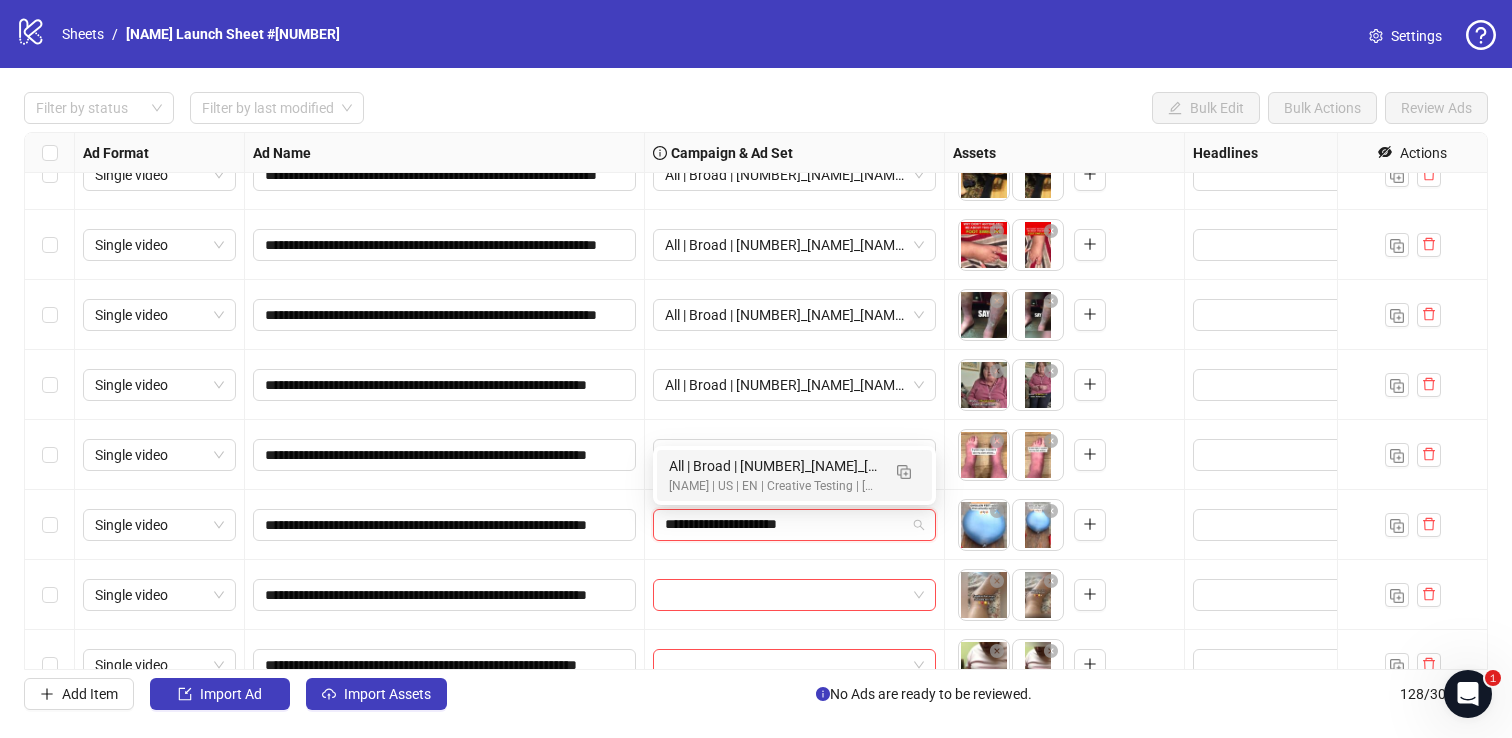 click on "All | Broad | [NUMBER]_[NAME]_[NAME]_[NUMBER]" at bounding box center (774, 466) 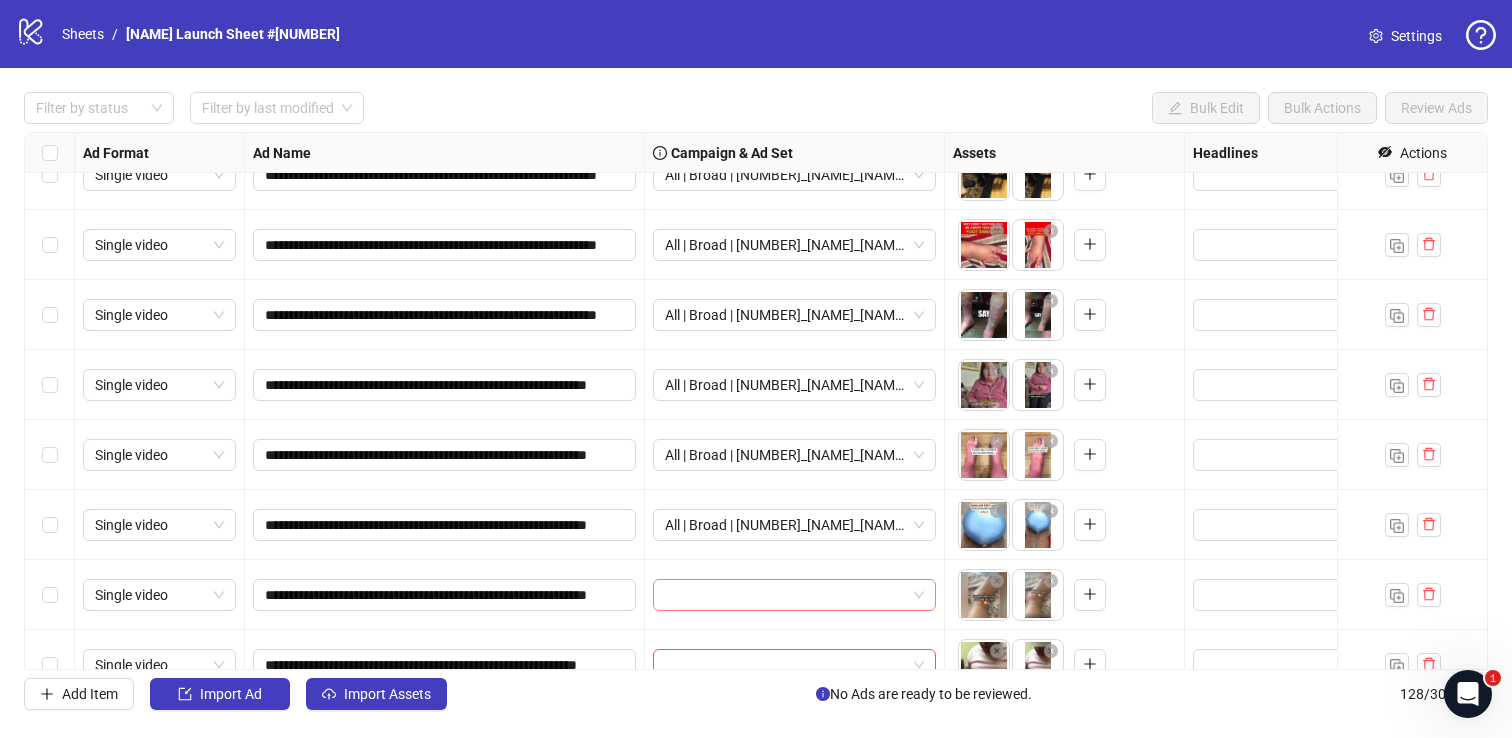 click at bounding box center (785, 595) 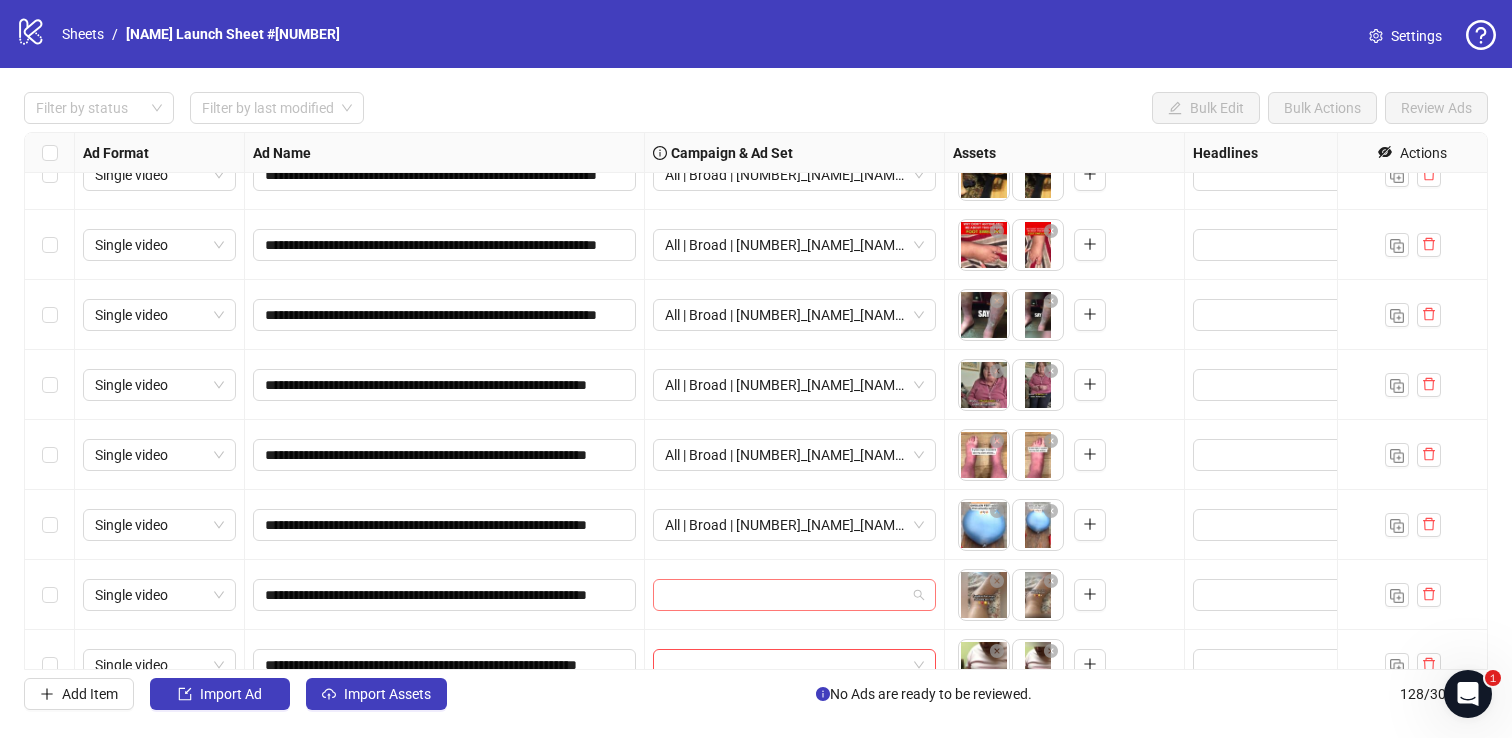paste on "**********" 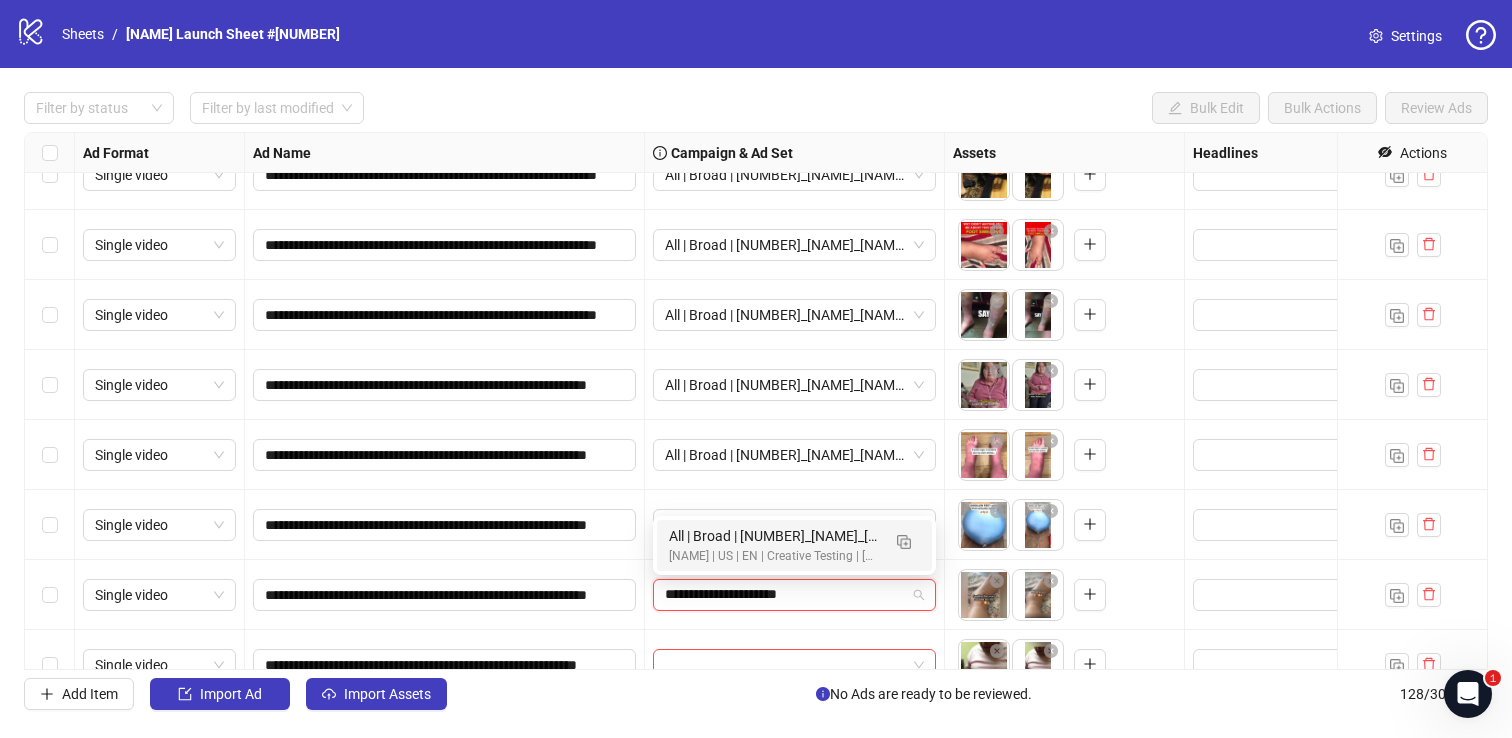 click on "All | Broad | [NUMBER]_[NAME]_[NAME]_[NUMBER]" at bounding box center (774, 536) 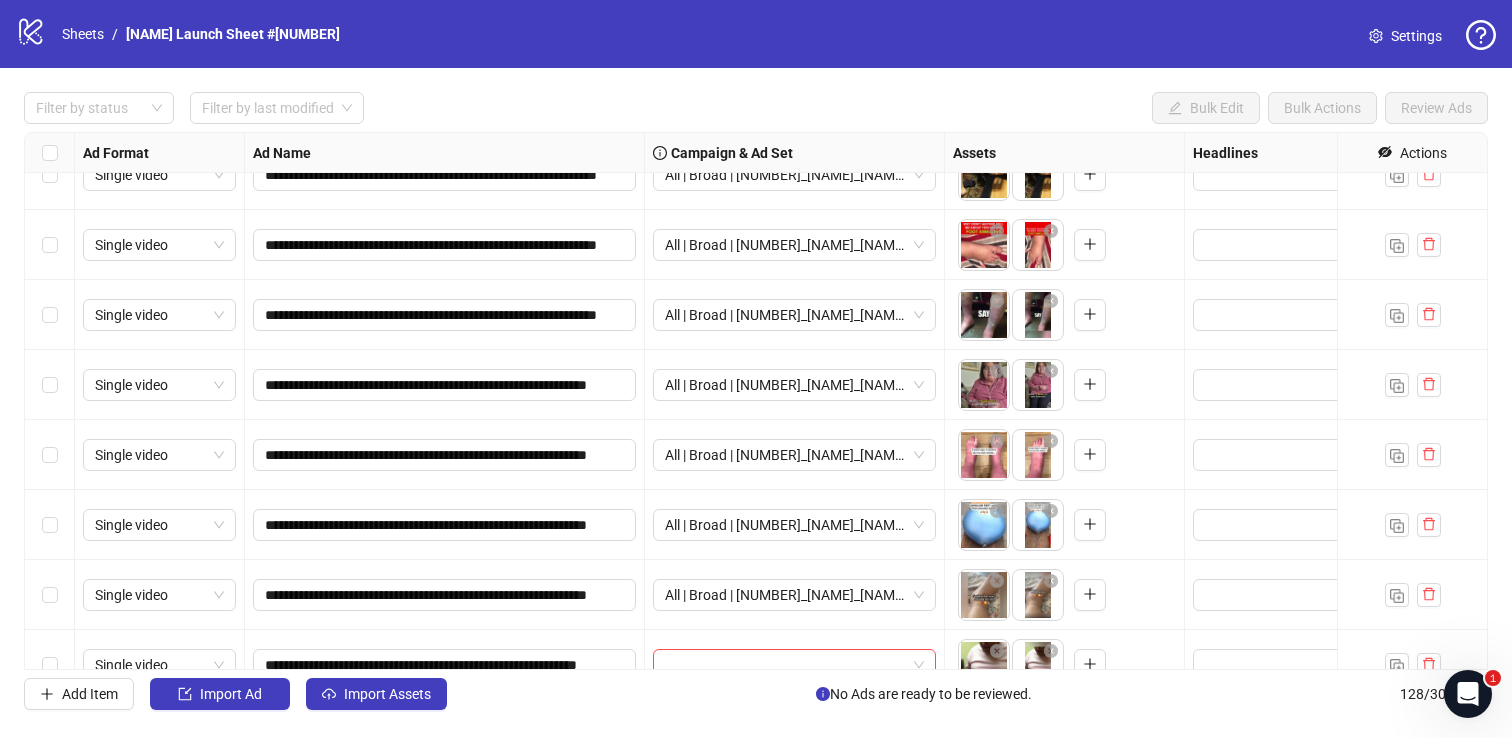 scroll, scrollTop: 8464, scrollLeft: 0, axis: vertical 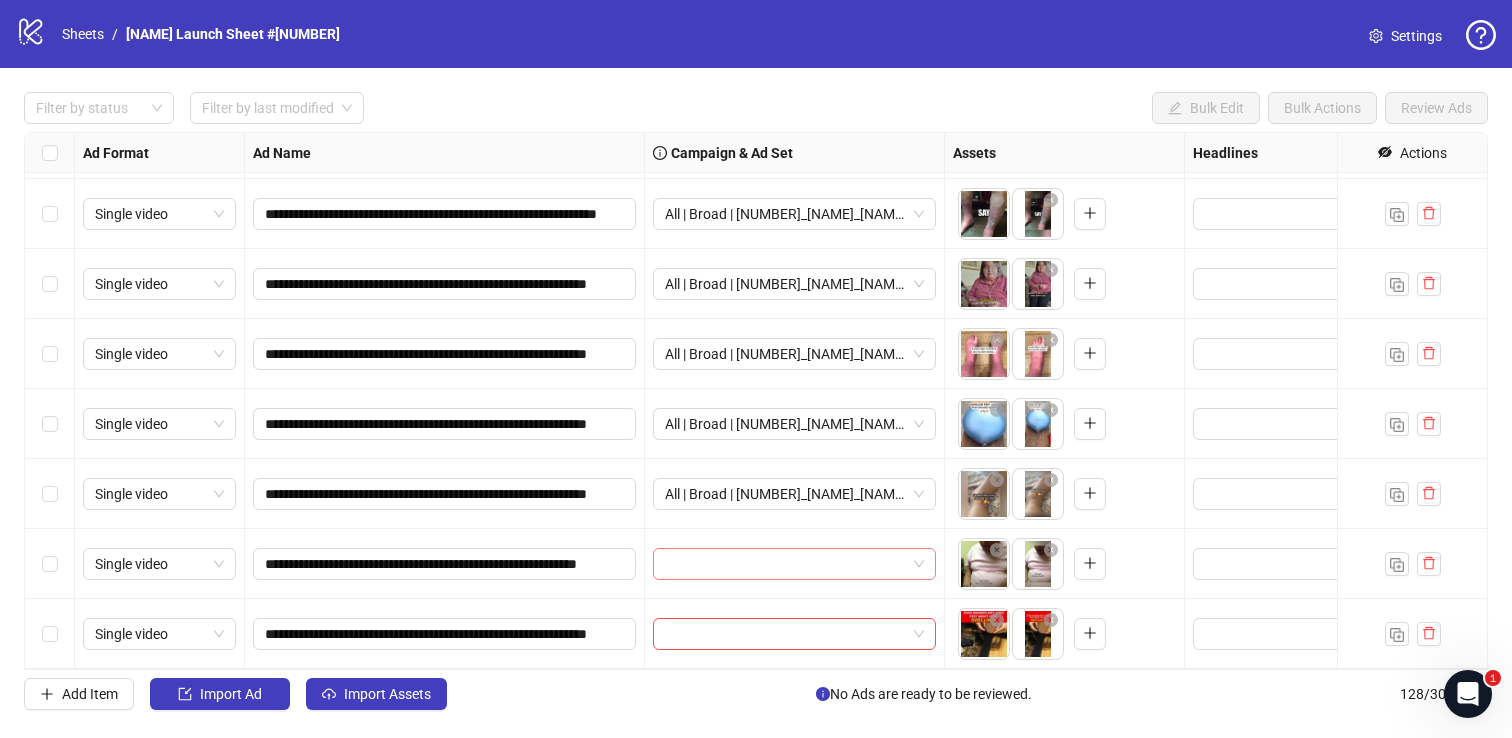 click at bounding box center [785, 564] 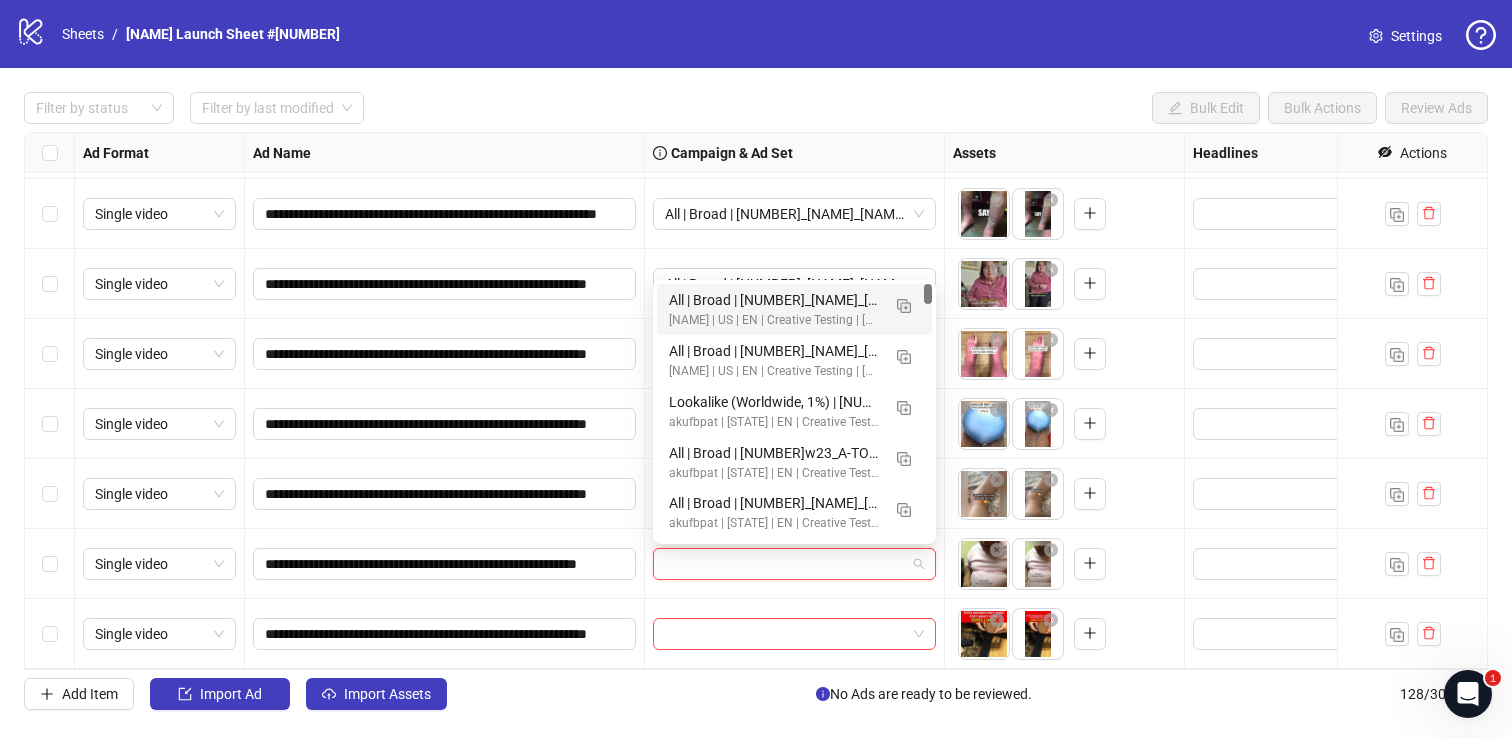 paste on "**********" 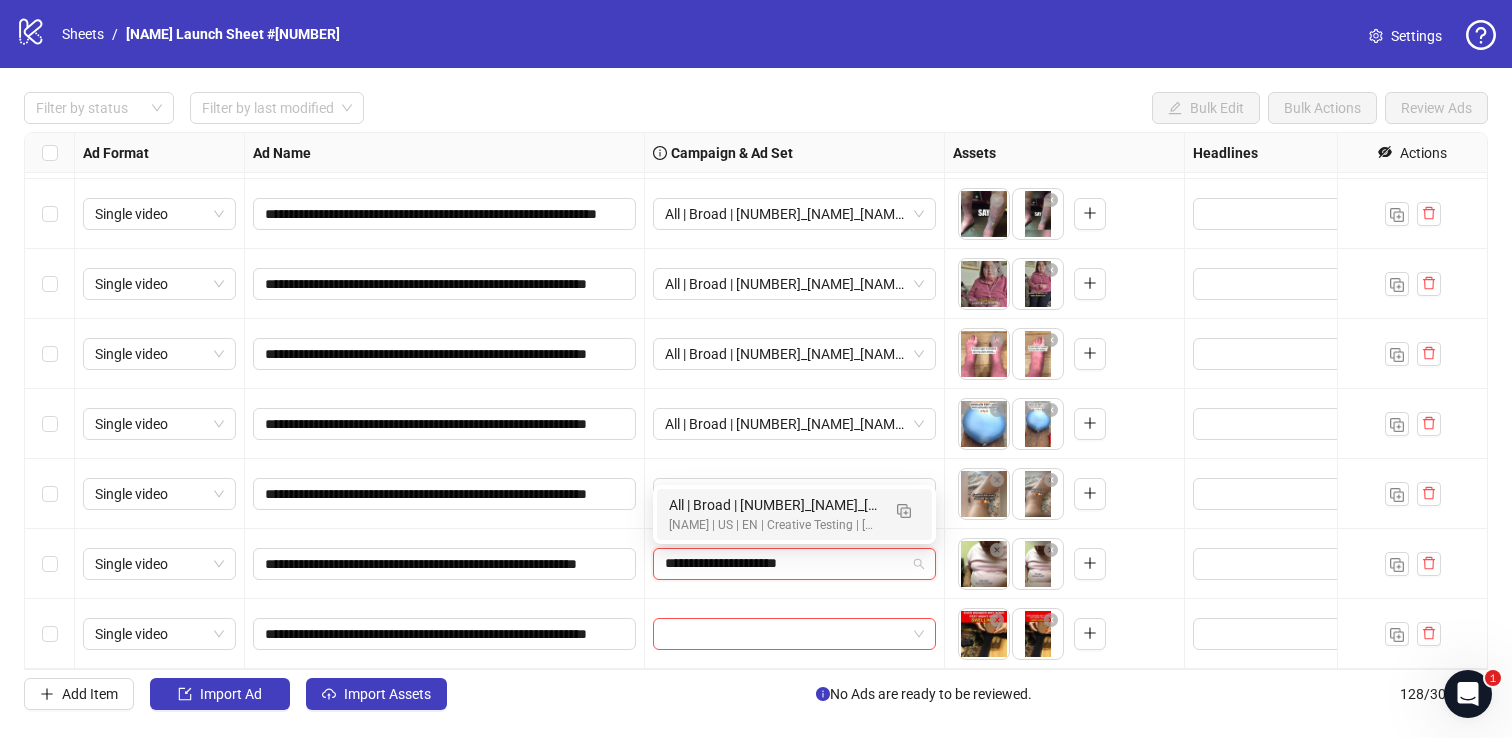 click on "All | Broad | [NUMBER]_[NAME]_[NAME]_[NUMBER]" at bounding box center (774, 505) 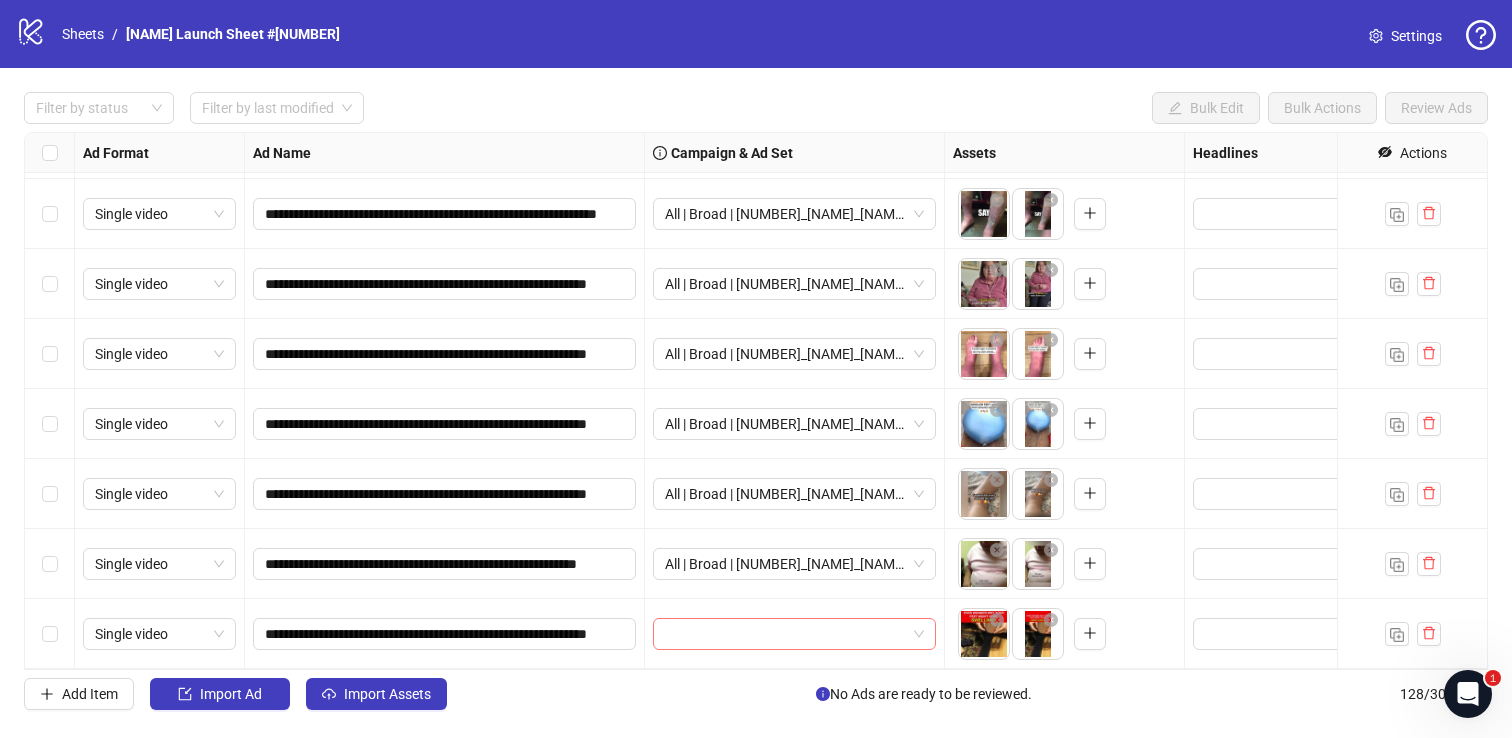 click at bounding box center (785, 634) 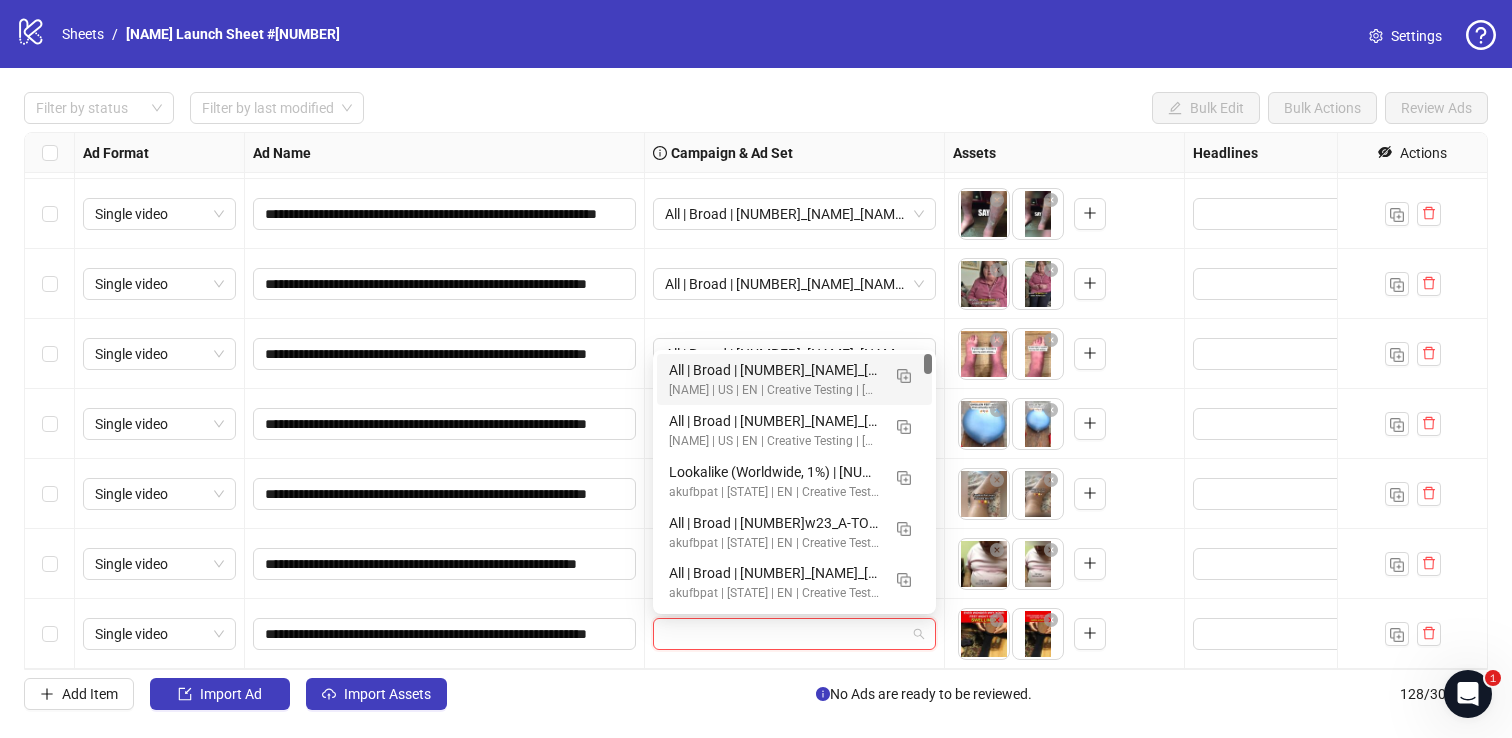 paste on "**********" 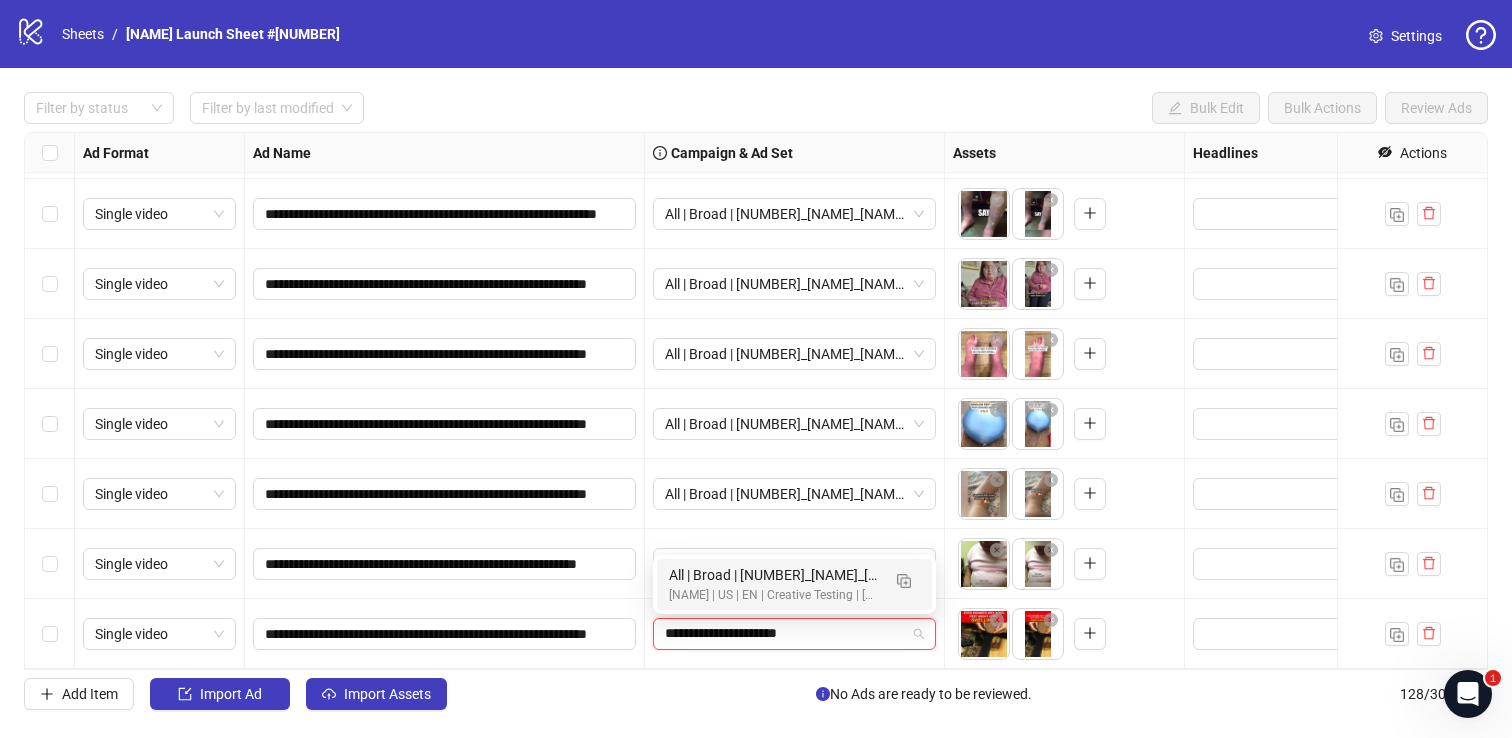 click on "All | Broad | [NUMBER]_[NAME]_[NAME]_[NUMBER]" at bounding box center [774, 575] 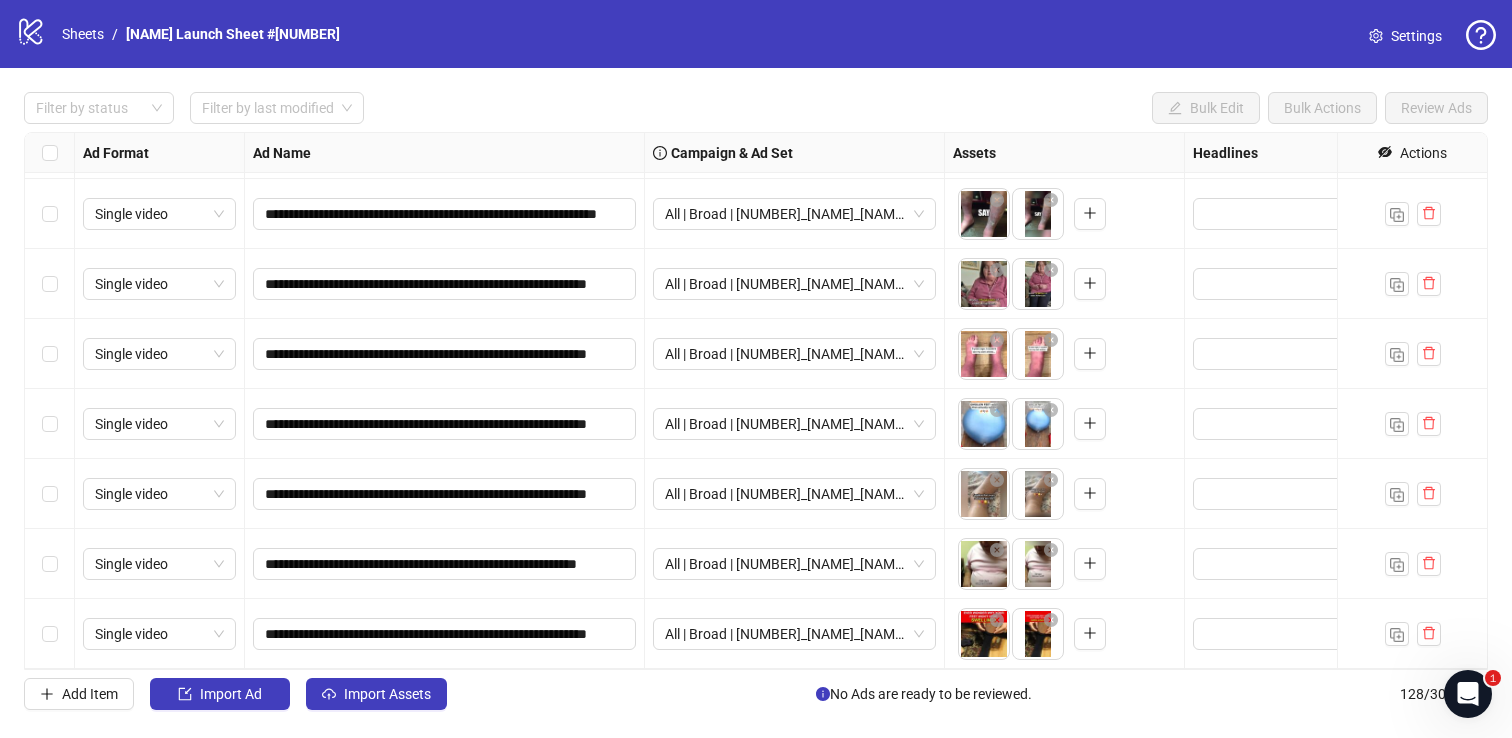 click on "All | Broad | [NUMBER]_[NAME]_[NAME]_[NUMBER]" at bounding box center [795, 634] 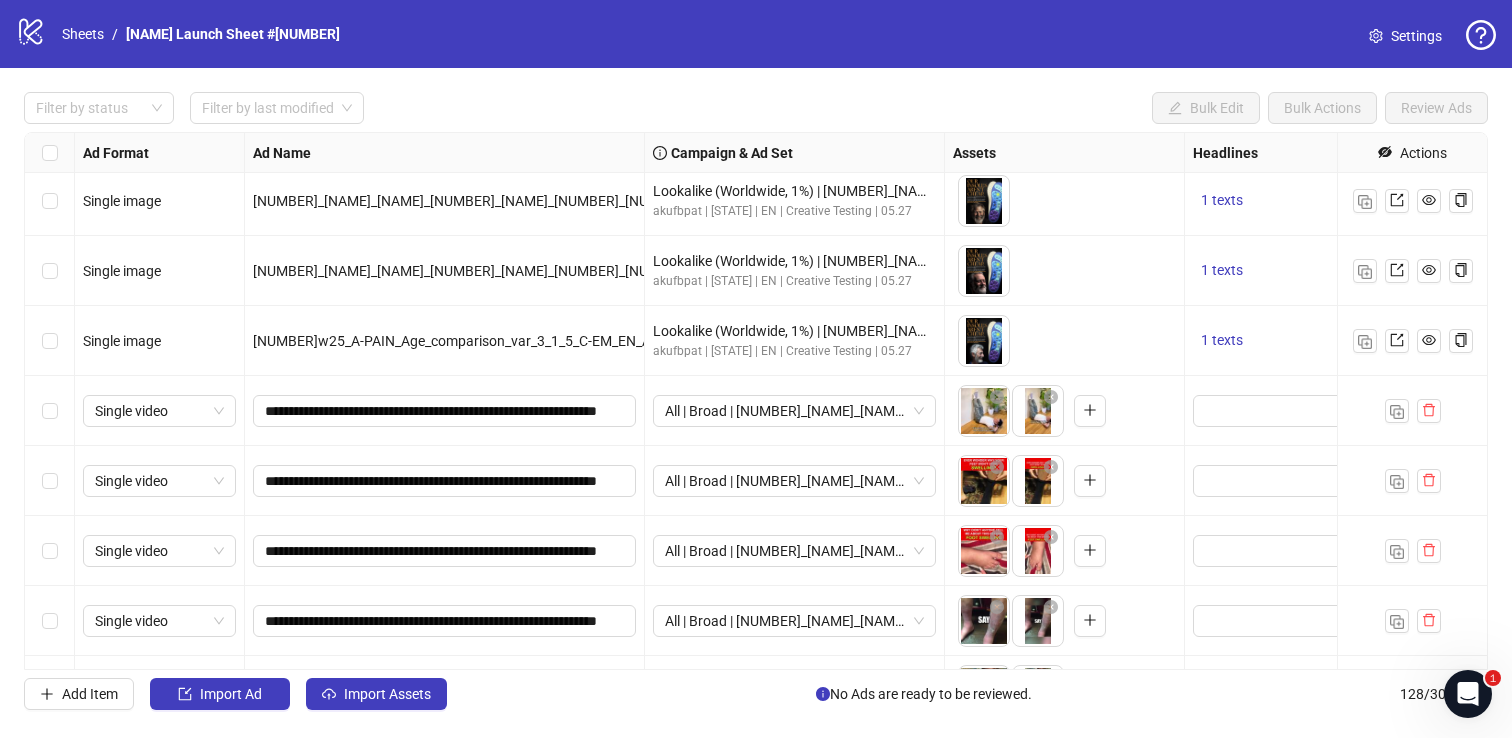 scroll, scrollTop: 8107, scrollLeft: 0, axis: vertical 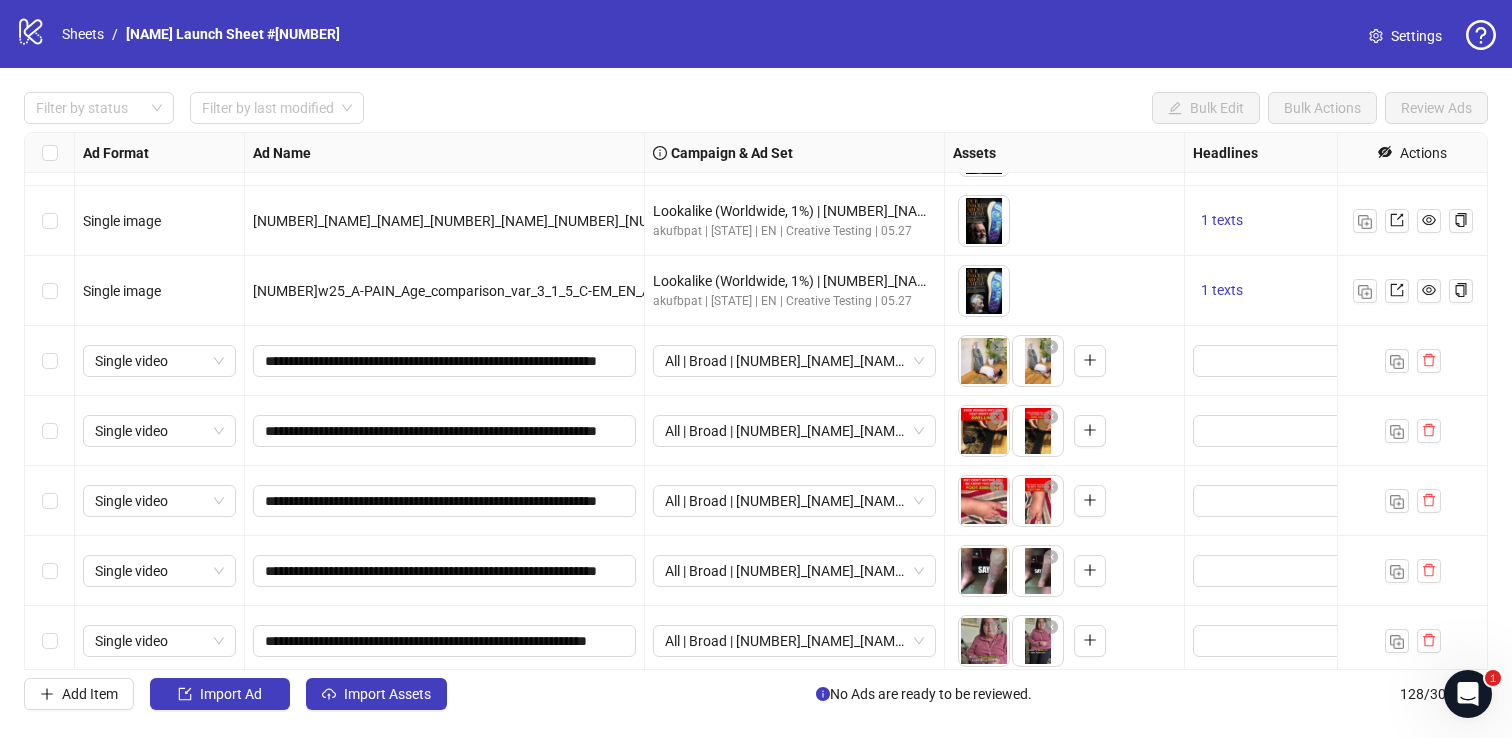 click at bounding box center [50, 361] 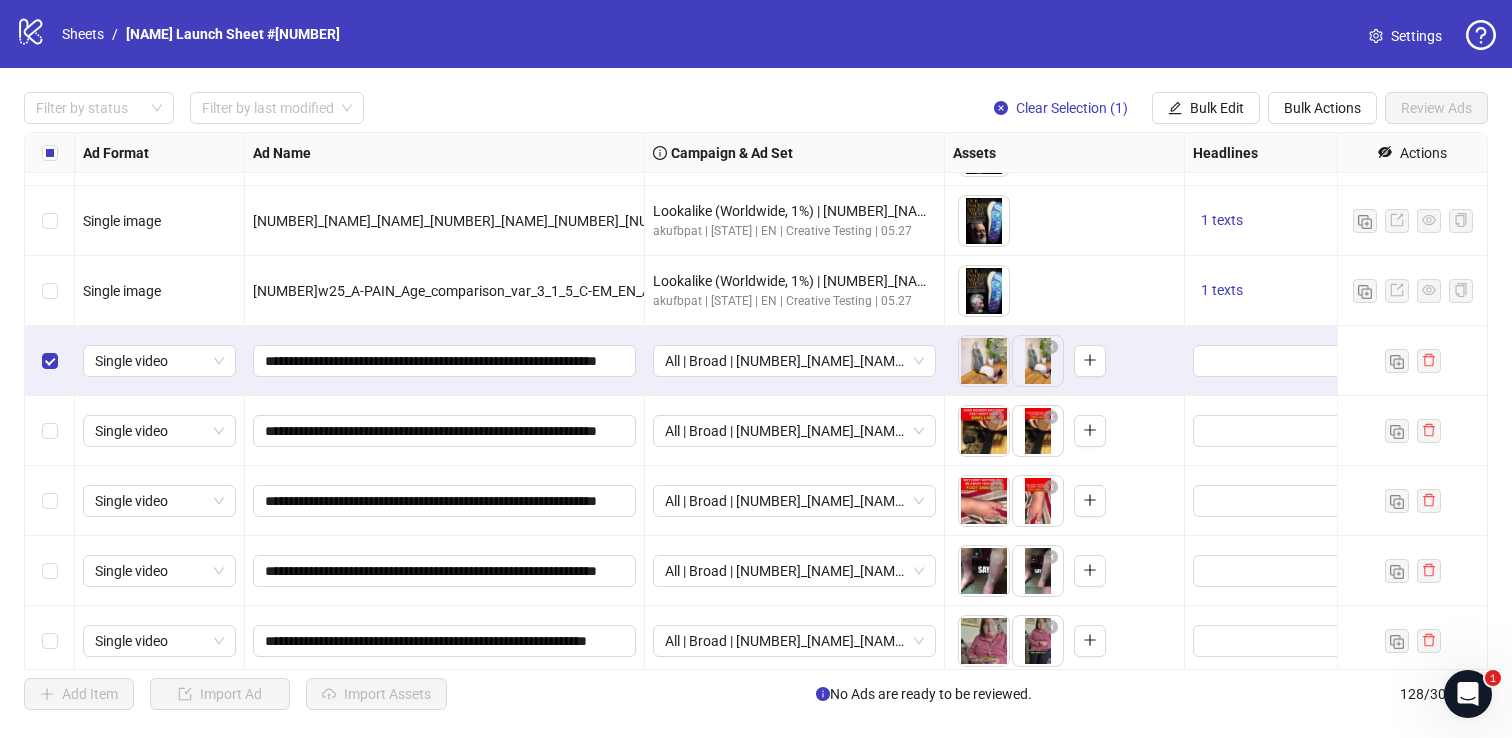 scroll, scrollTop: 8464, scrollLeft: 0, axis: vertical 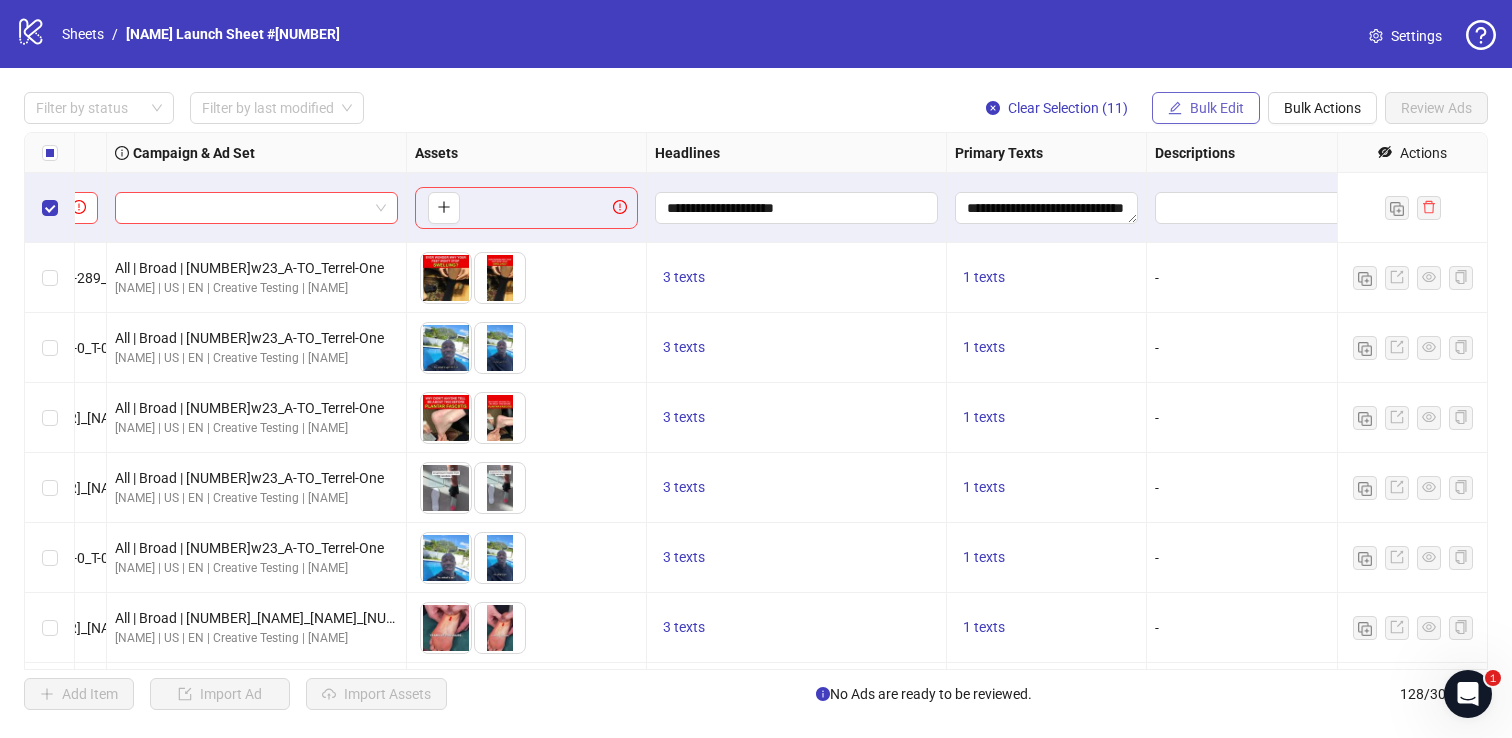 click at bounding box center [1175, 108] 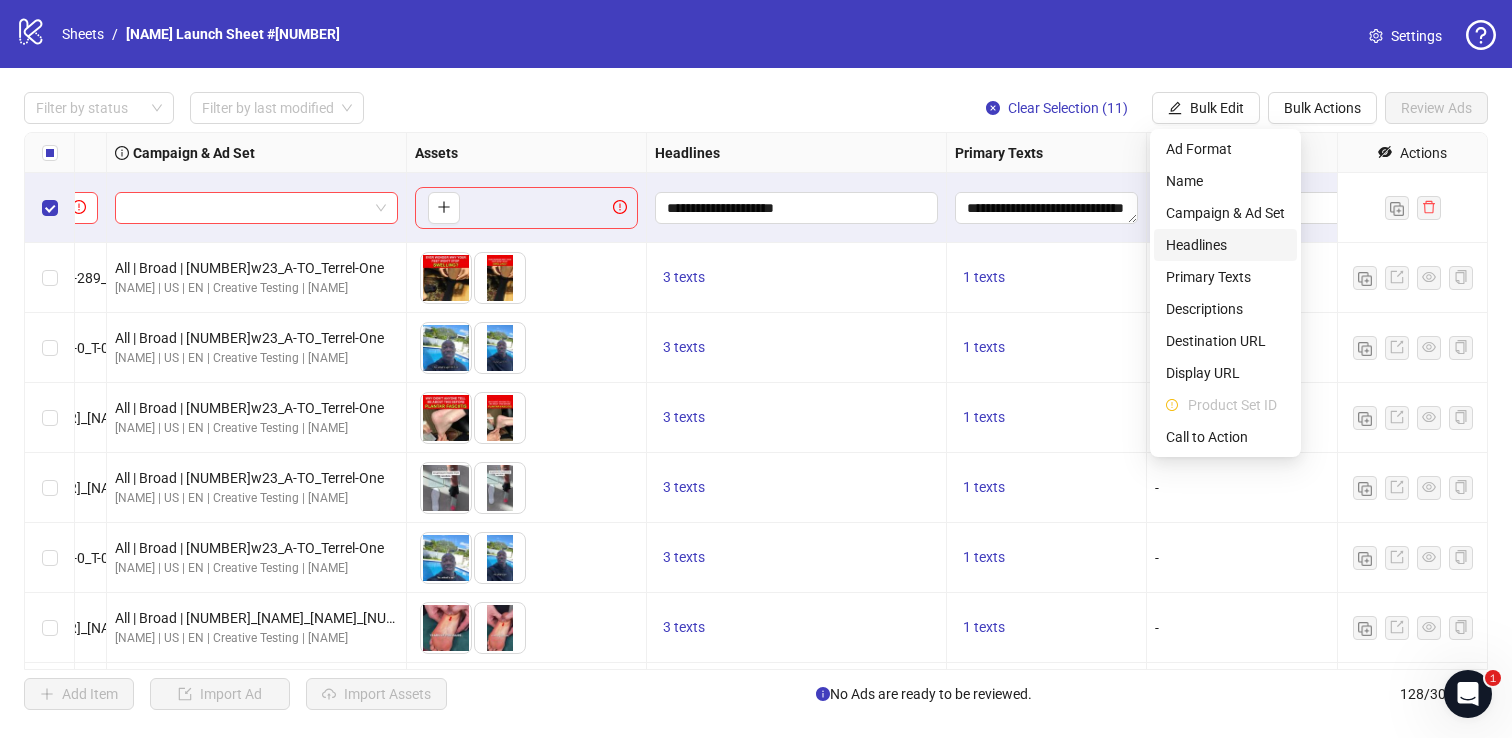 click on "Headlines" at bounding box center [1225, 245] 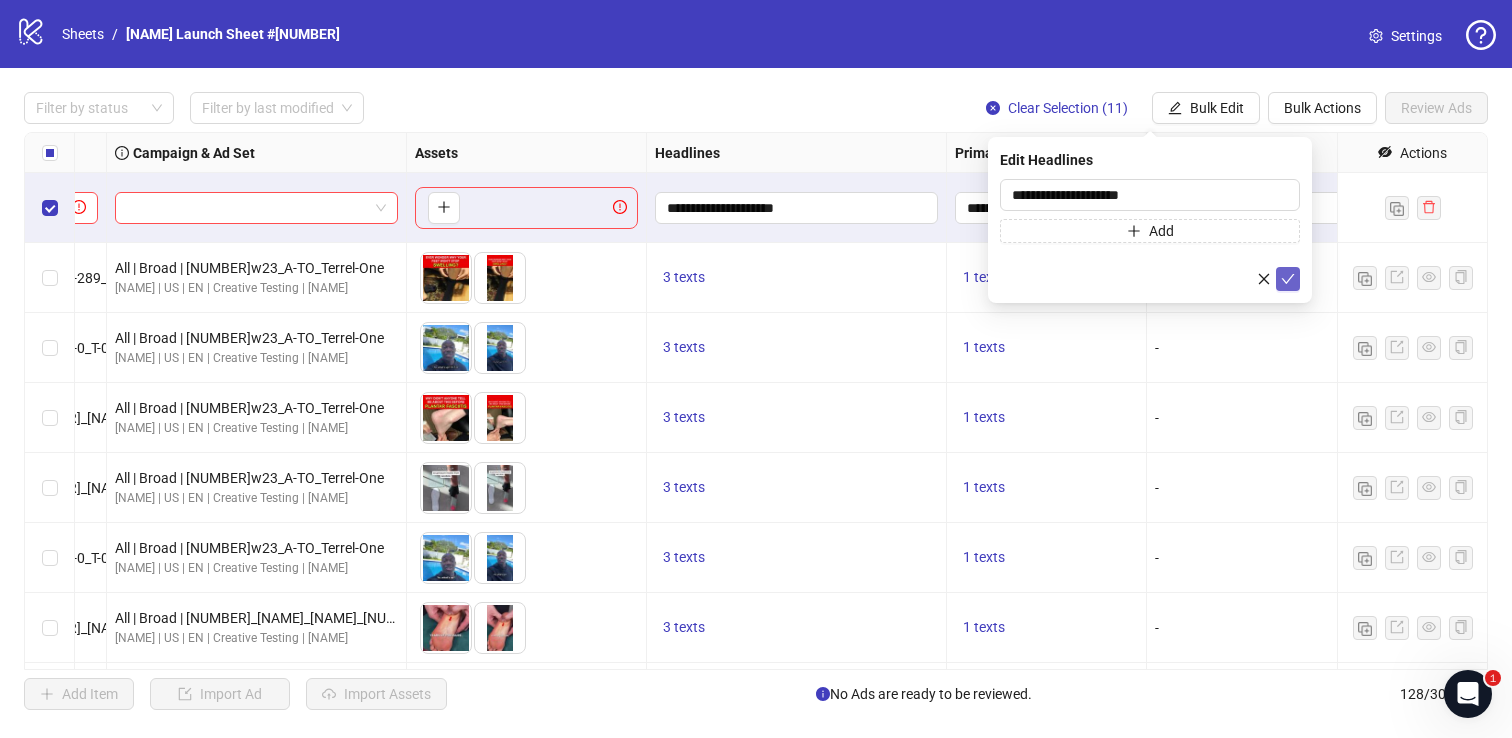 click at bounding box center [1288, 279] 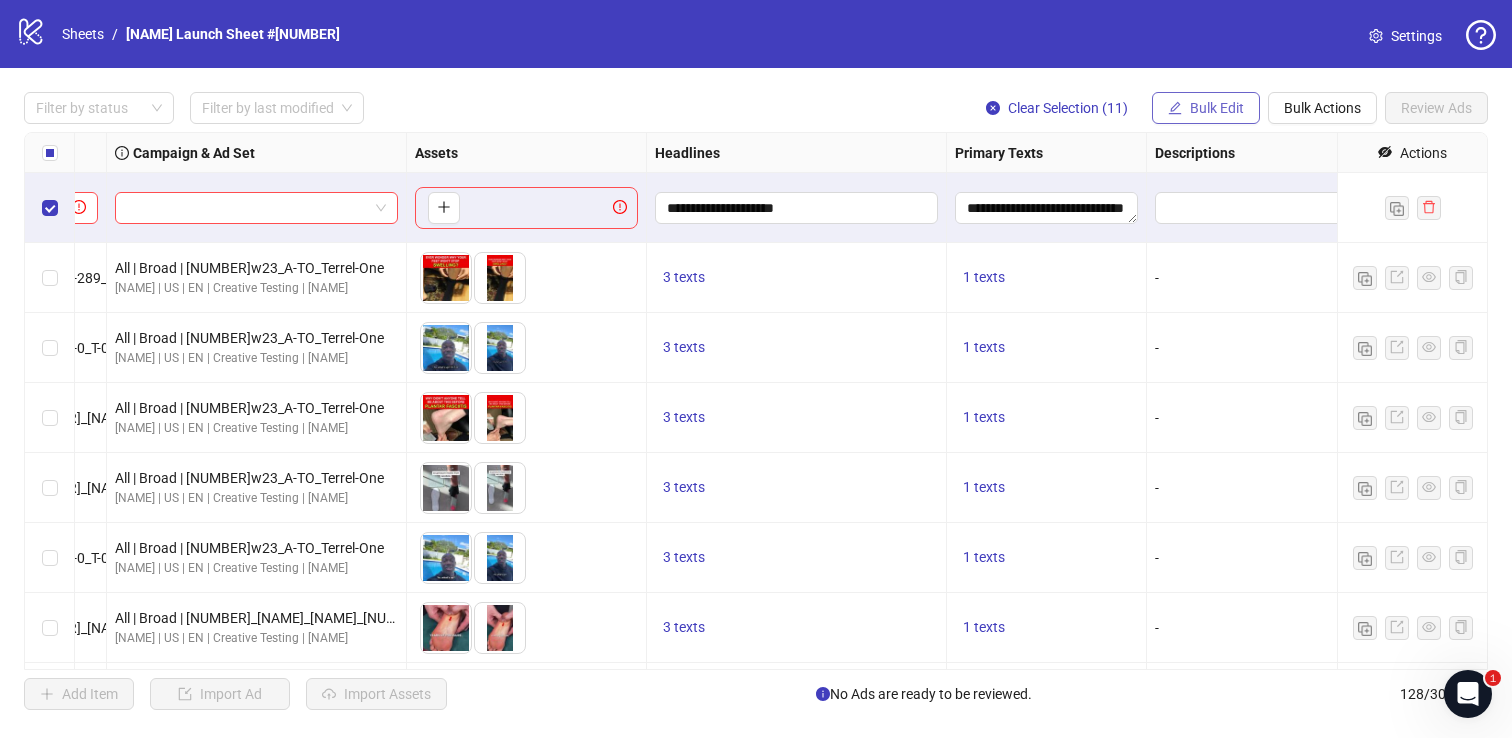 click at bounding box center (1175, 107) 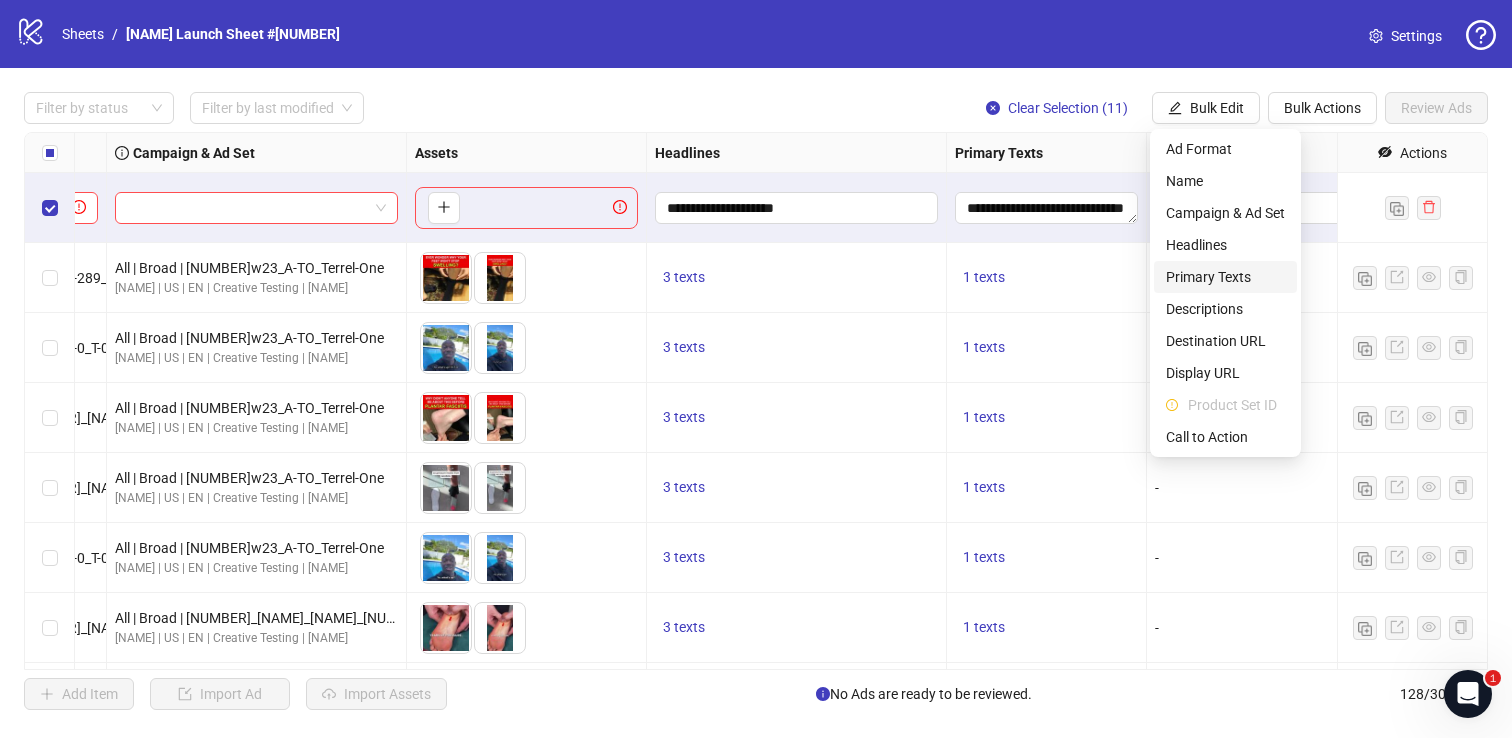 click on "Primary Texts" at bounding box center (1225, 277) 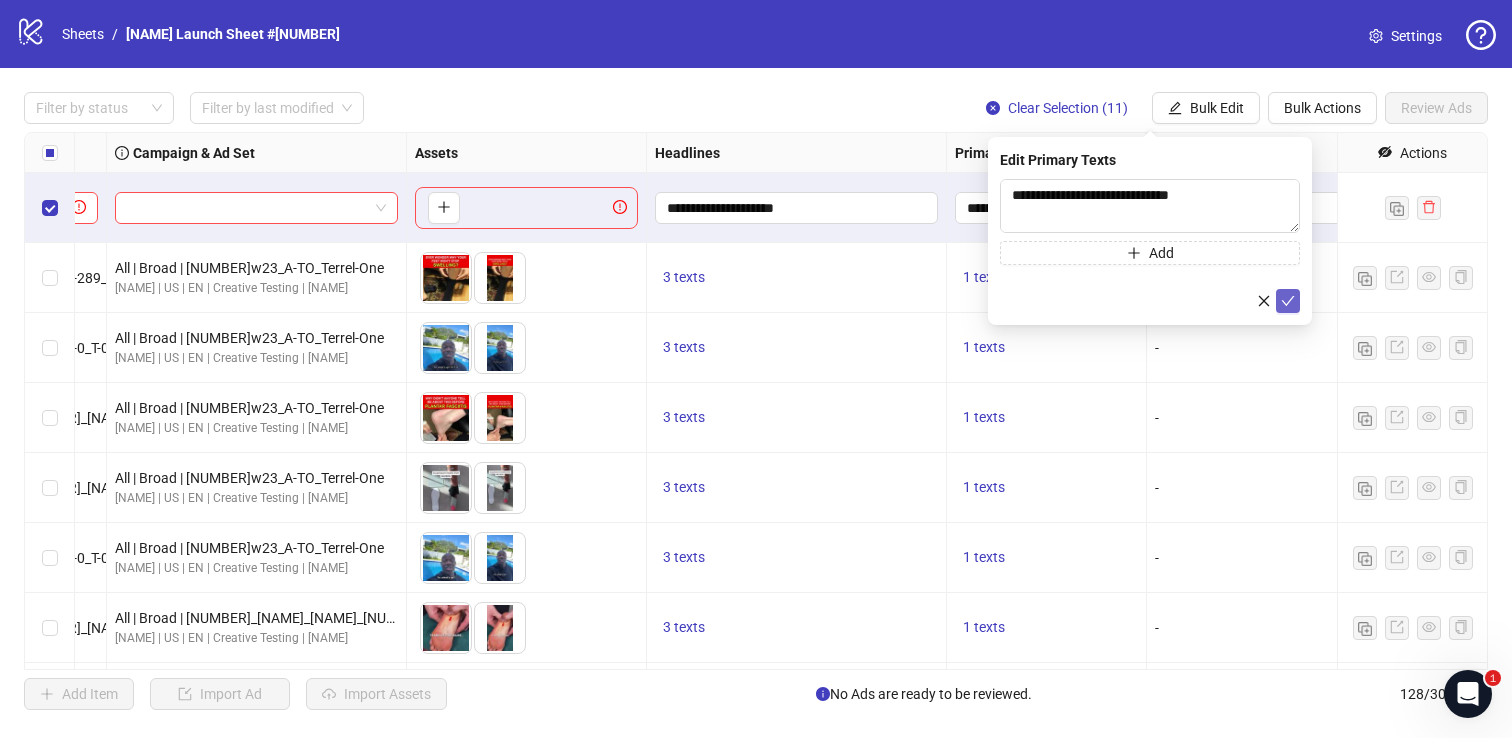 click at bounding box center [1288, 301] 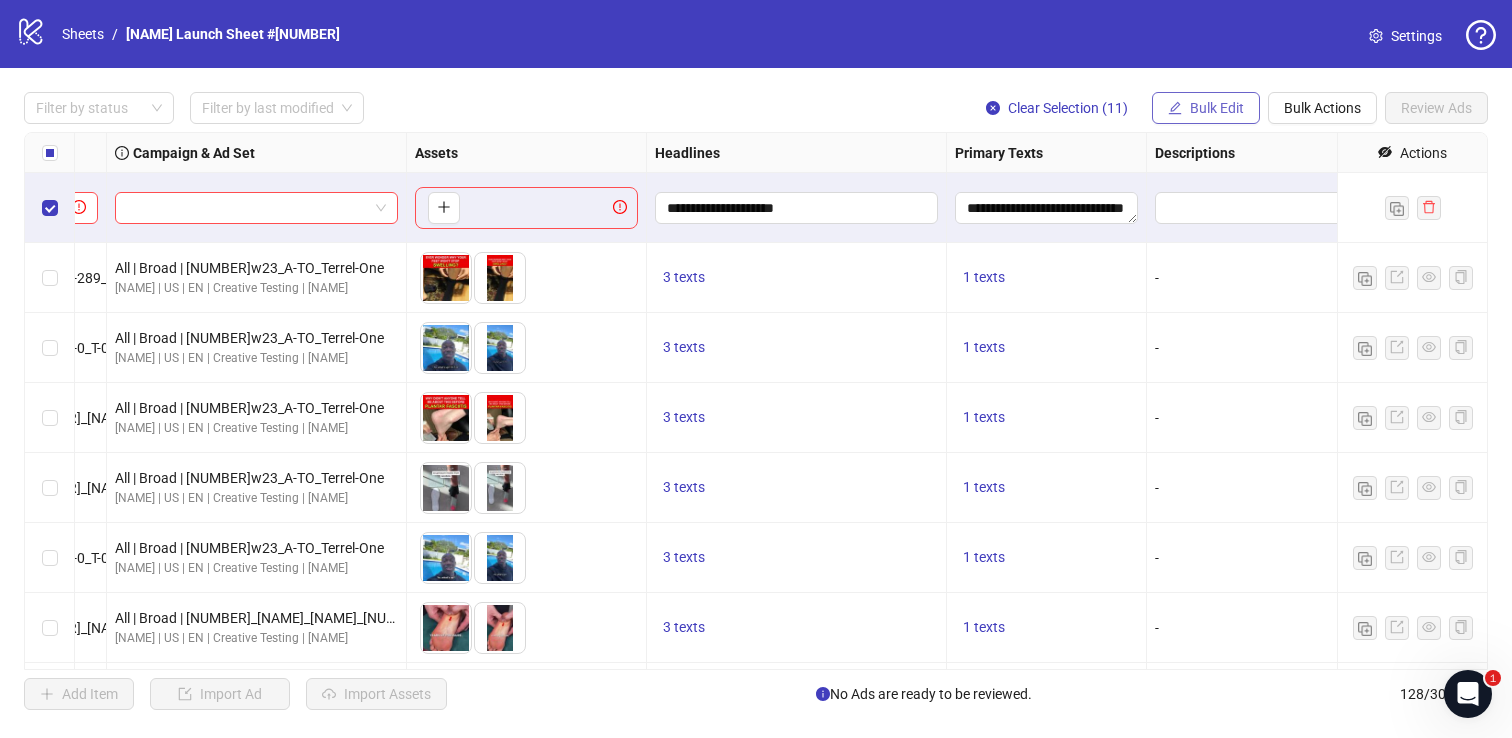 click on "Bulk Edit" at bounding box center (1217, 108) 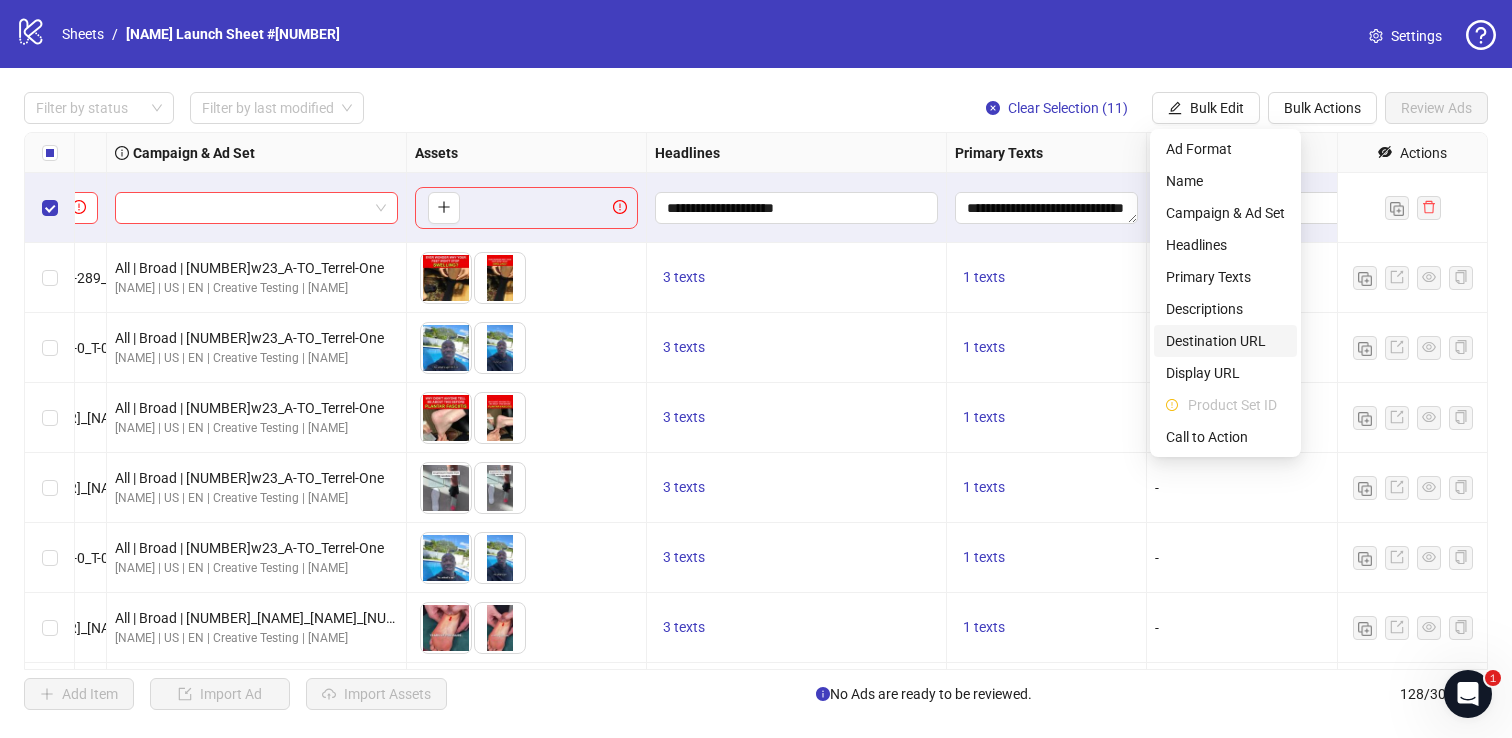 click on "Destination URL" at bounding box center [1225, 341] 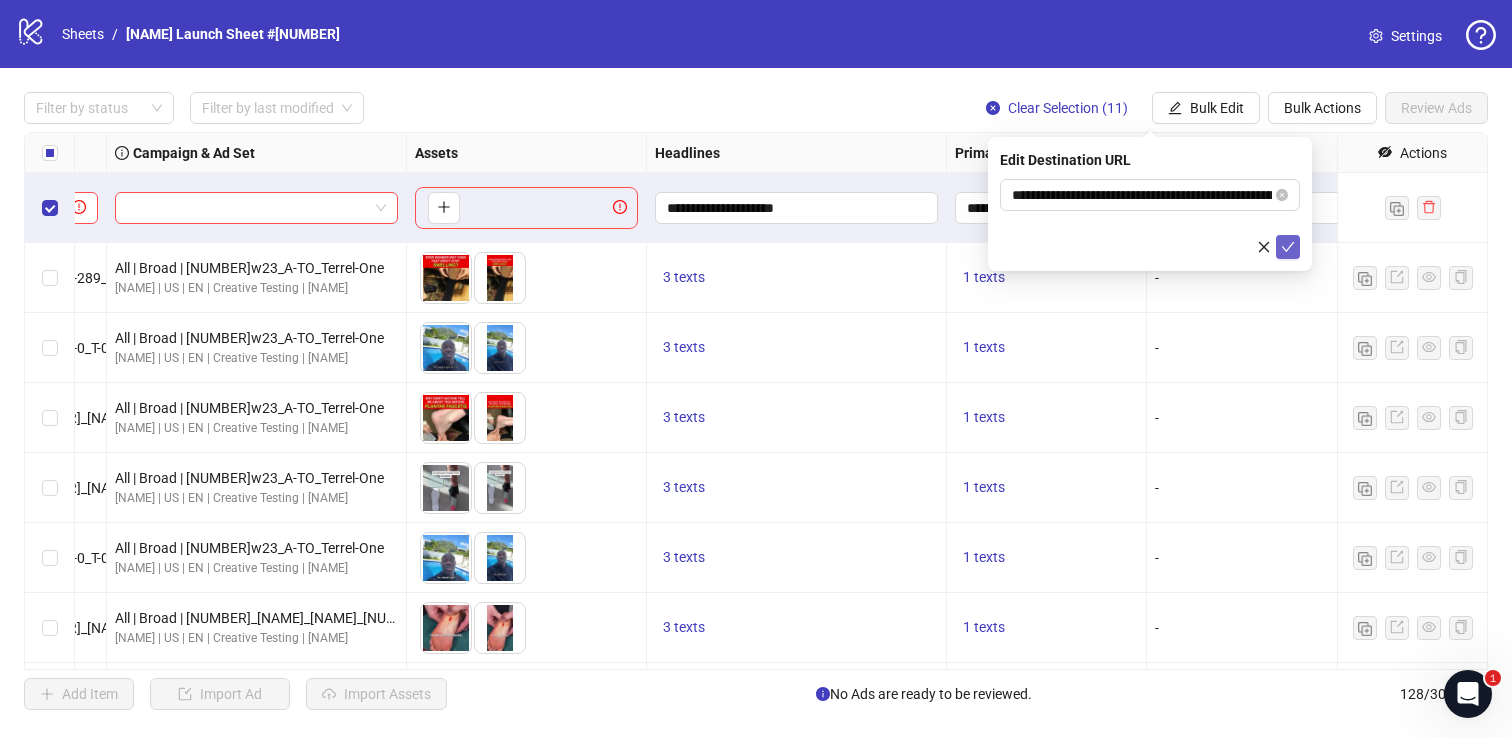 click at bounding box center [1288, 247] 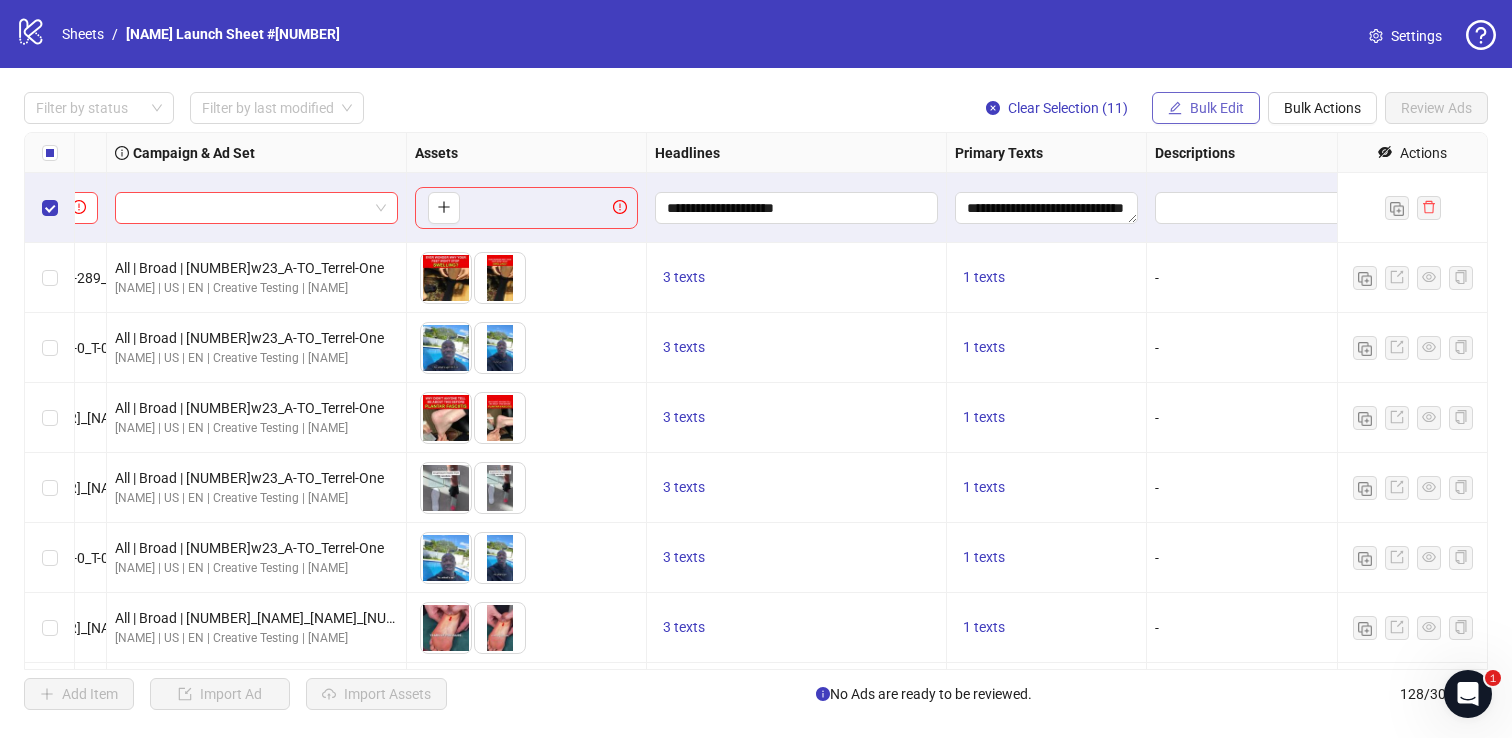 click on "Bulk Edit" at bounding box center (1206, 108) 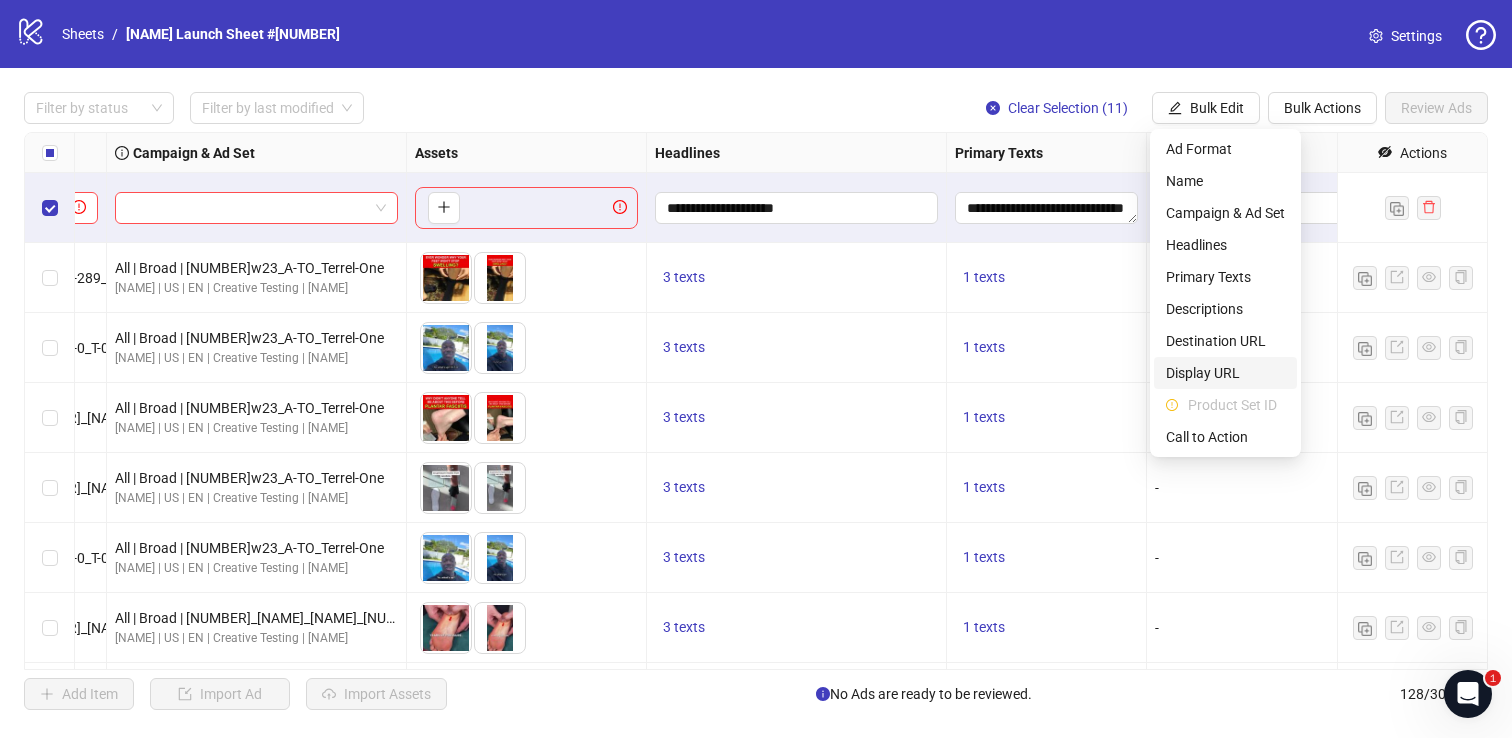 click on "Display URL" at bounding box center [1225, 373] 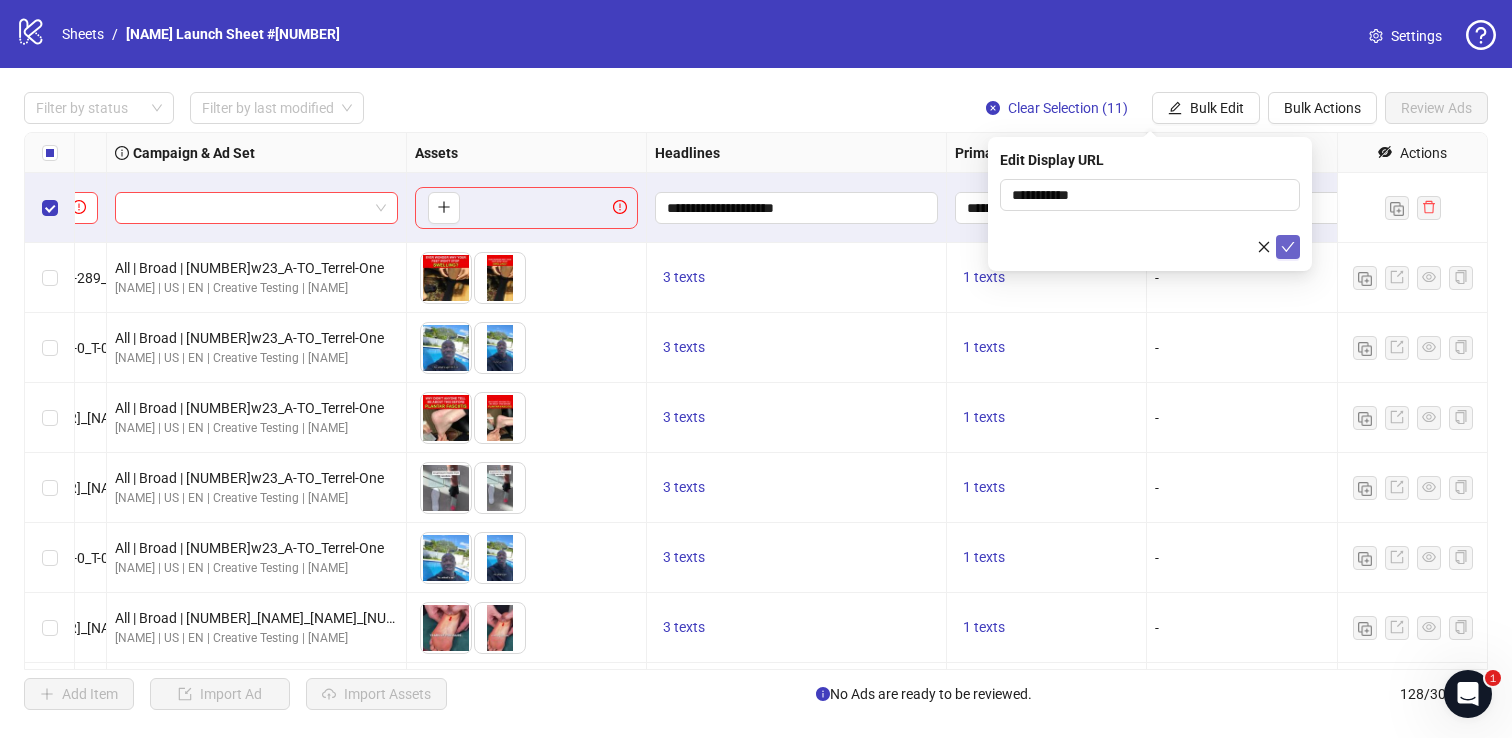 click at bounding box center [1288, 247] 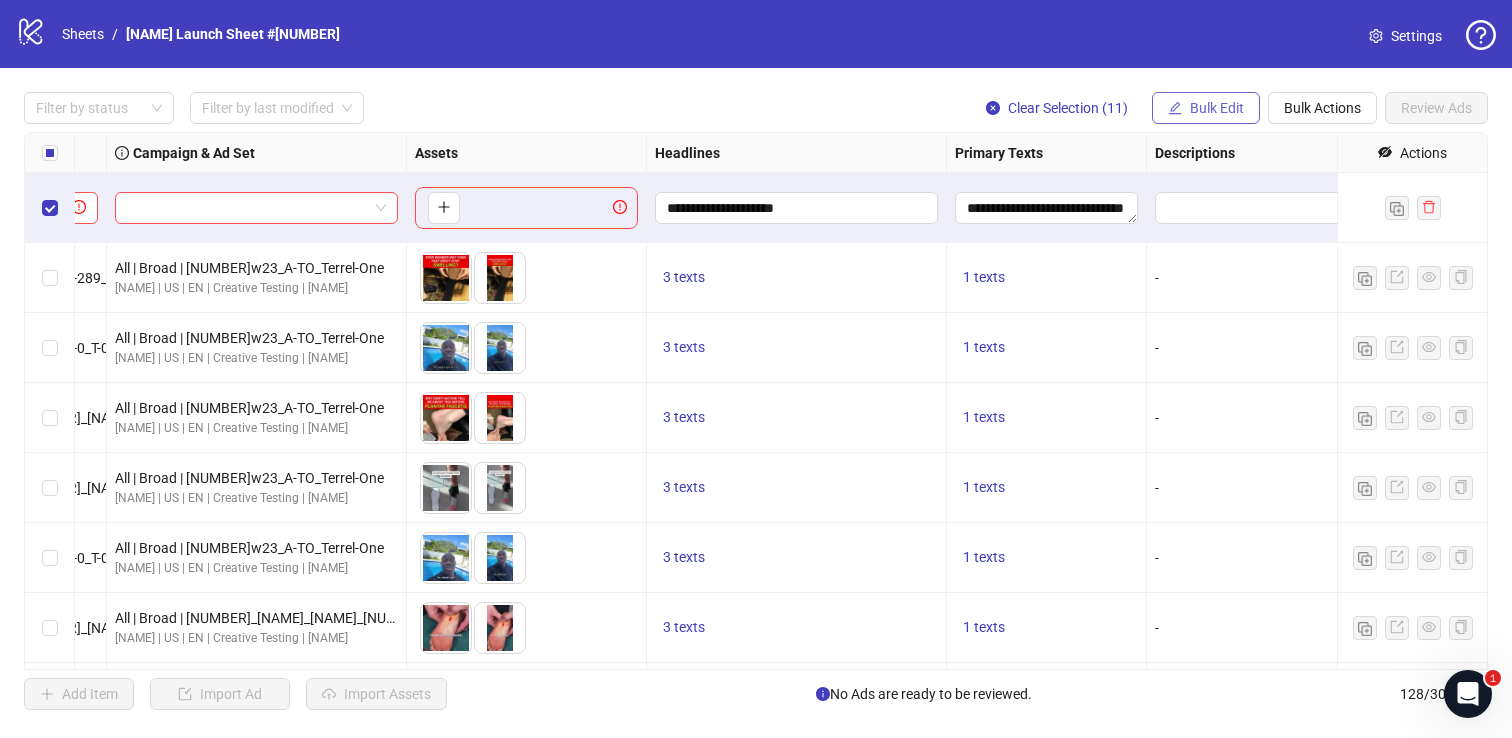 click on "Bulk Edit" at bounding box center [1217, 108] 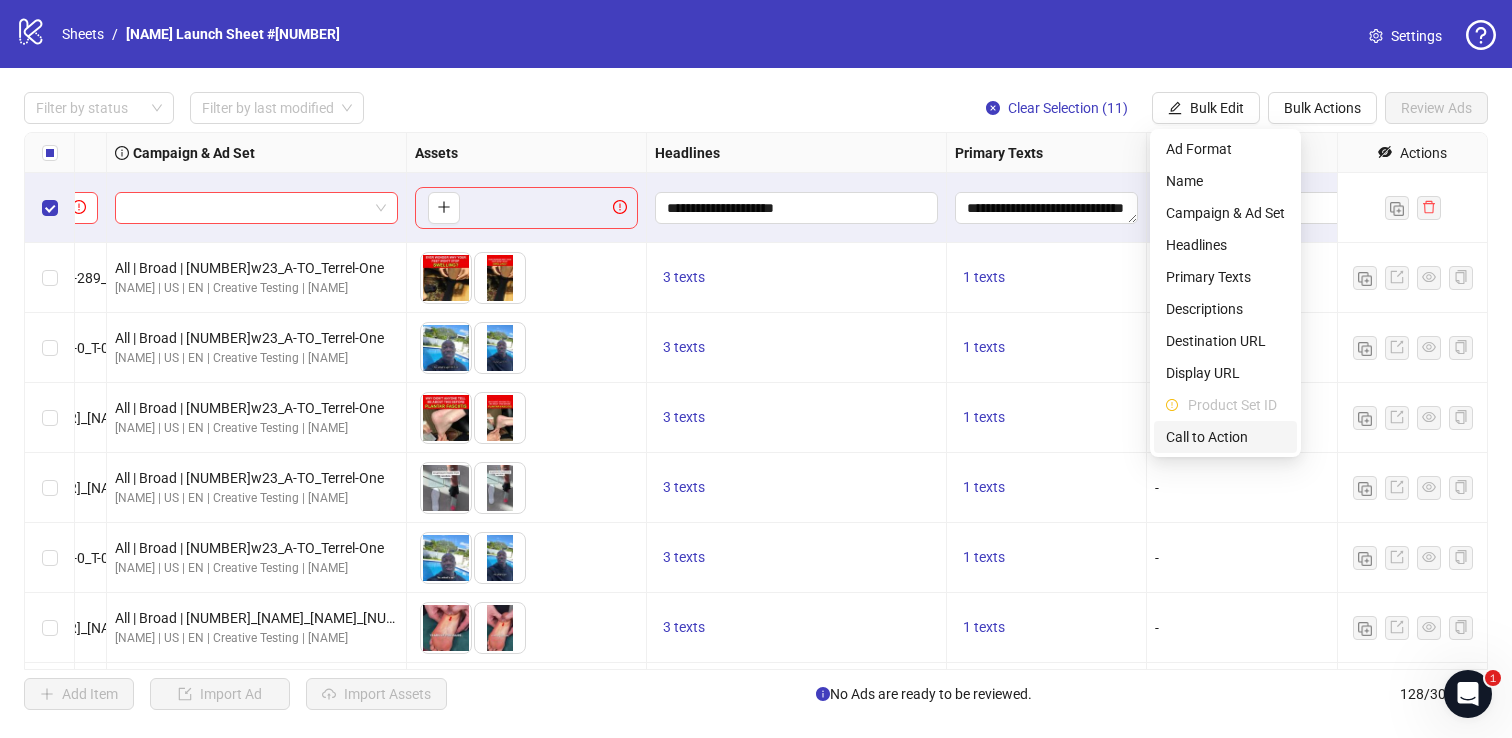 click on "Call to Action" at bounding box center (1225, 437) 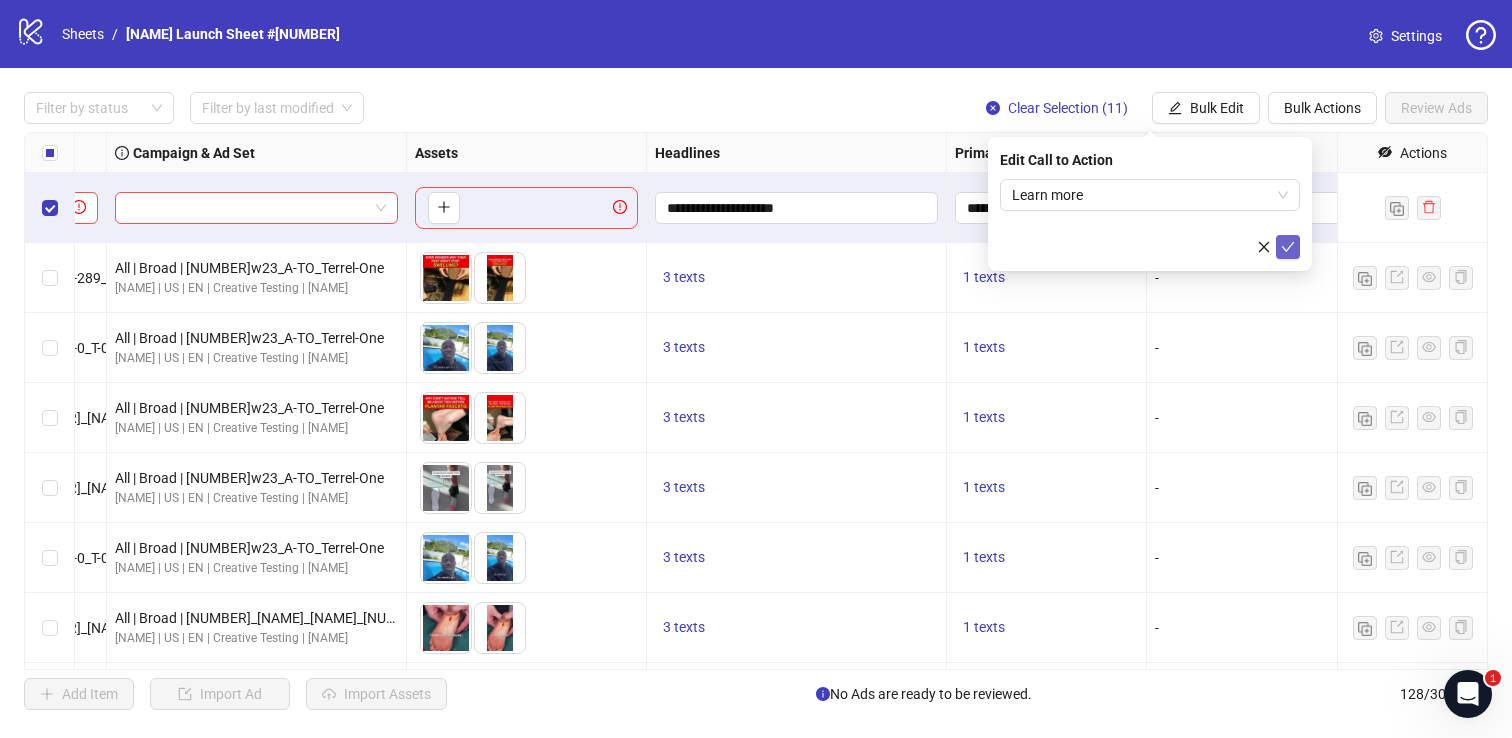 click at bounding box center (1288, 247) 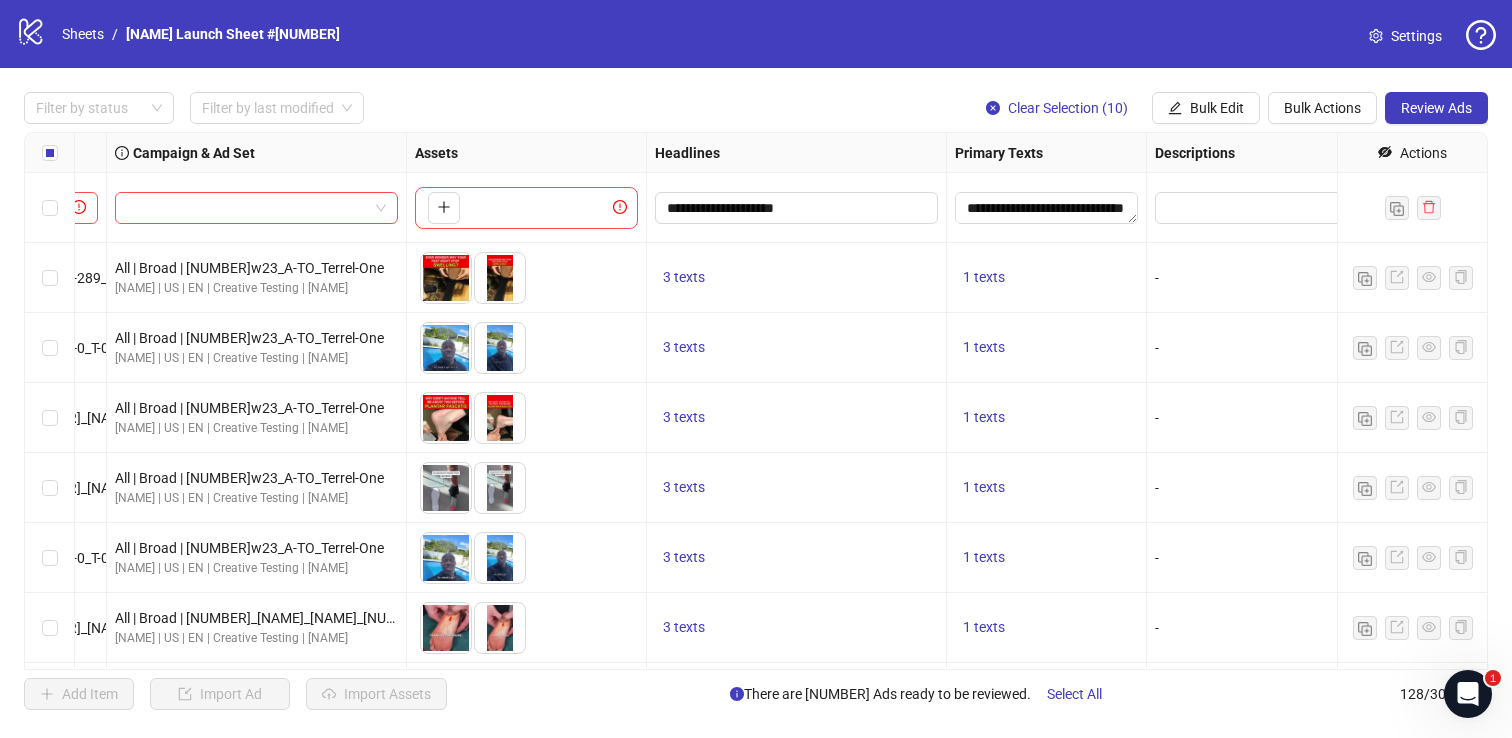 click on "**********" at bounding box center [756, 401] 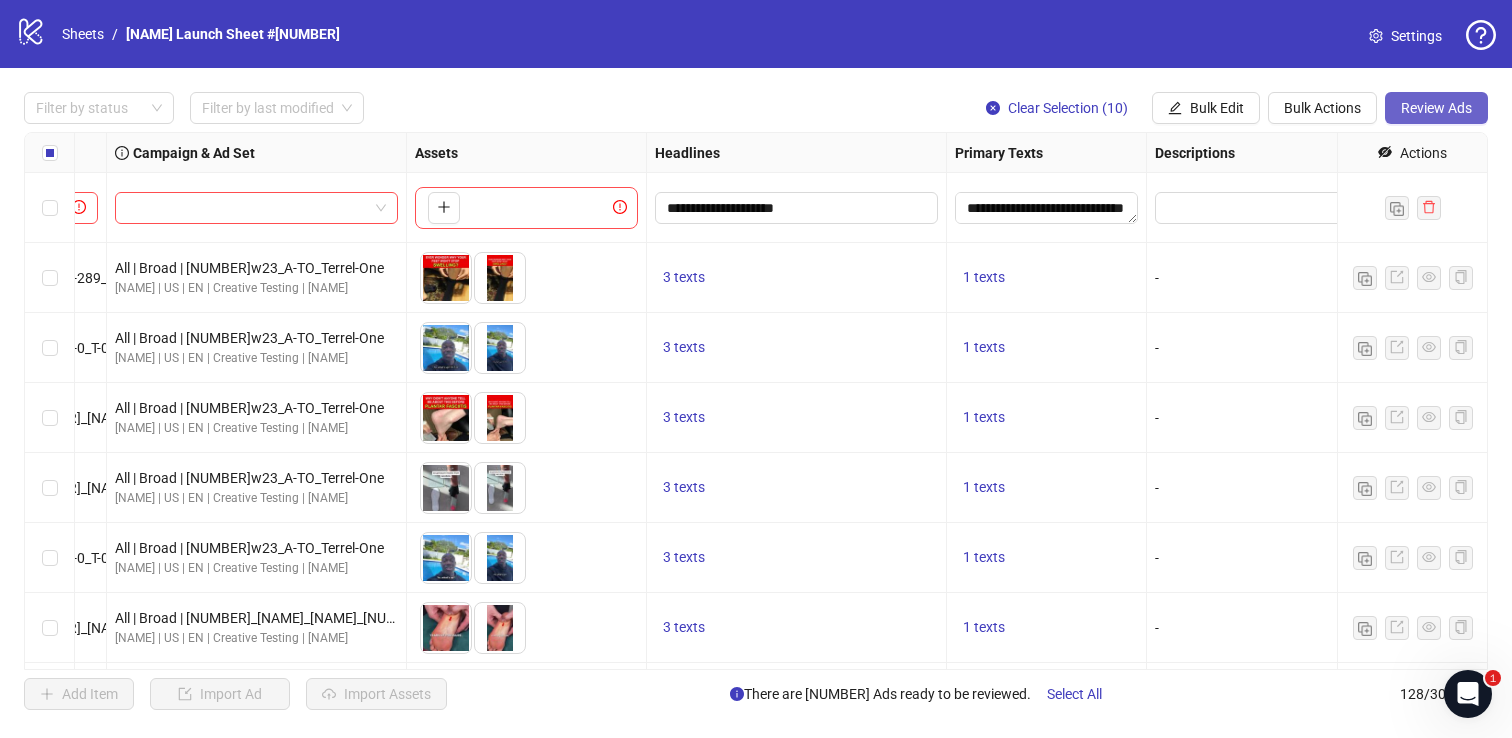 click on "Review Ads" at bounding box center [1436, 108] 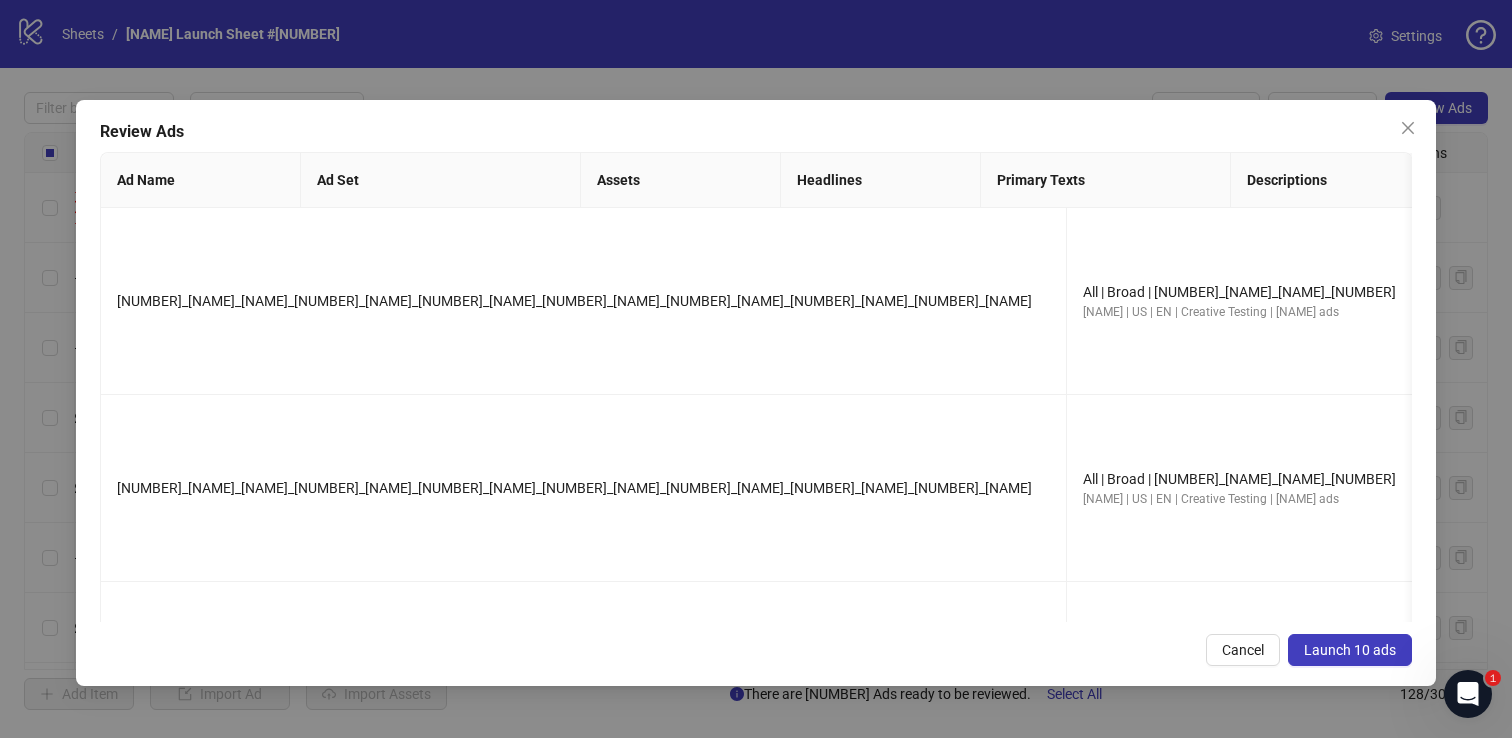 click on "Launch 10 ads" at bounding box center (1350, 650) 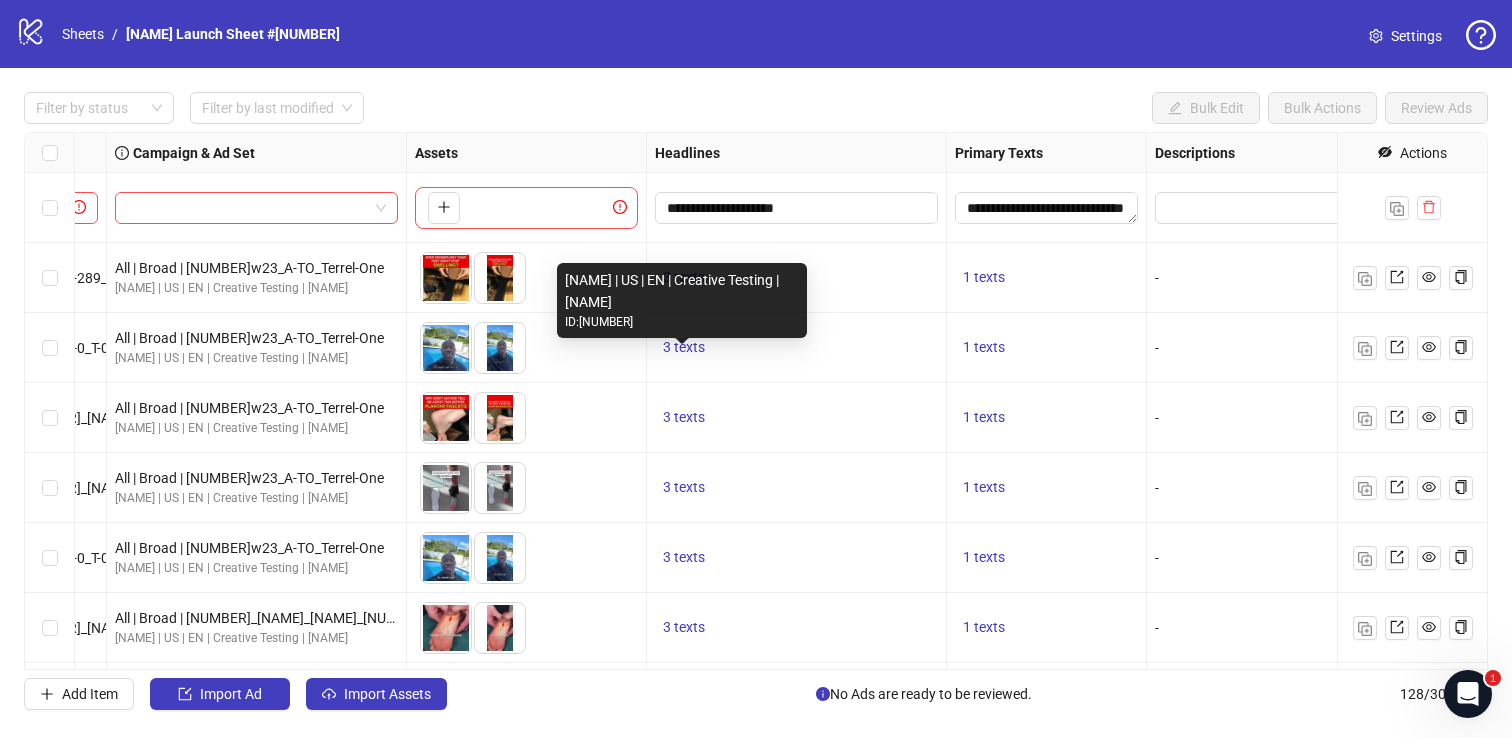 scroll, scrollTop: 0, scrollLeft: 0, axis: both 